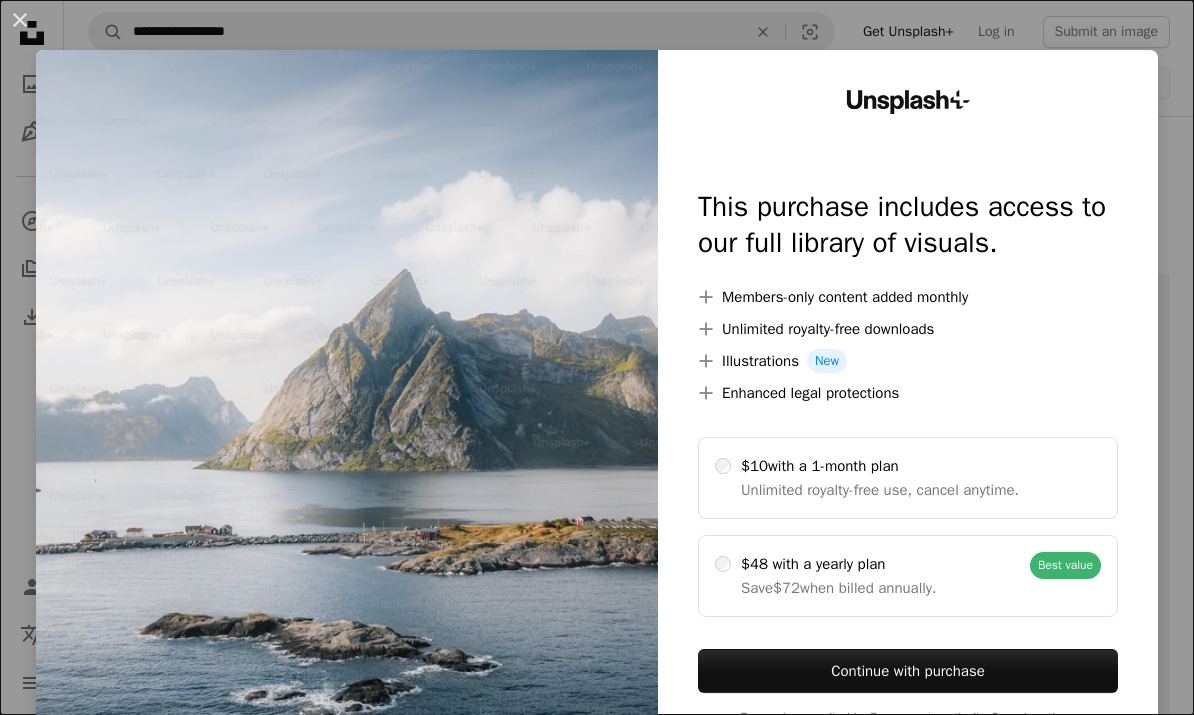 scroll, scrollTop: 927, scrollLeft: 0, axis: vertical 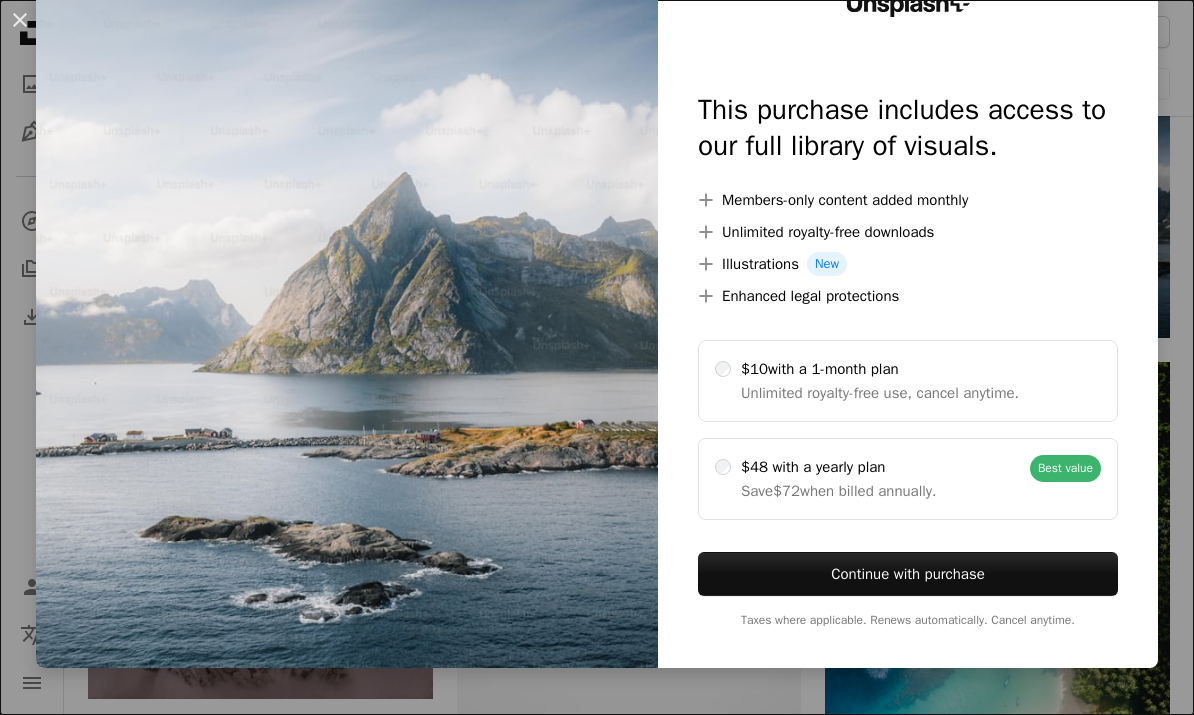click at bounding box center (347, 310) 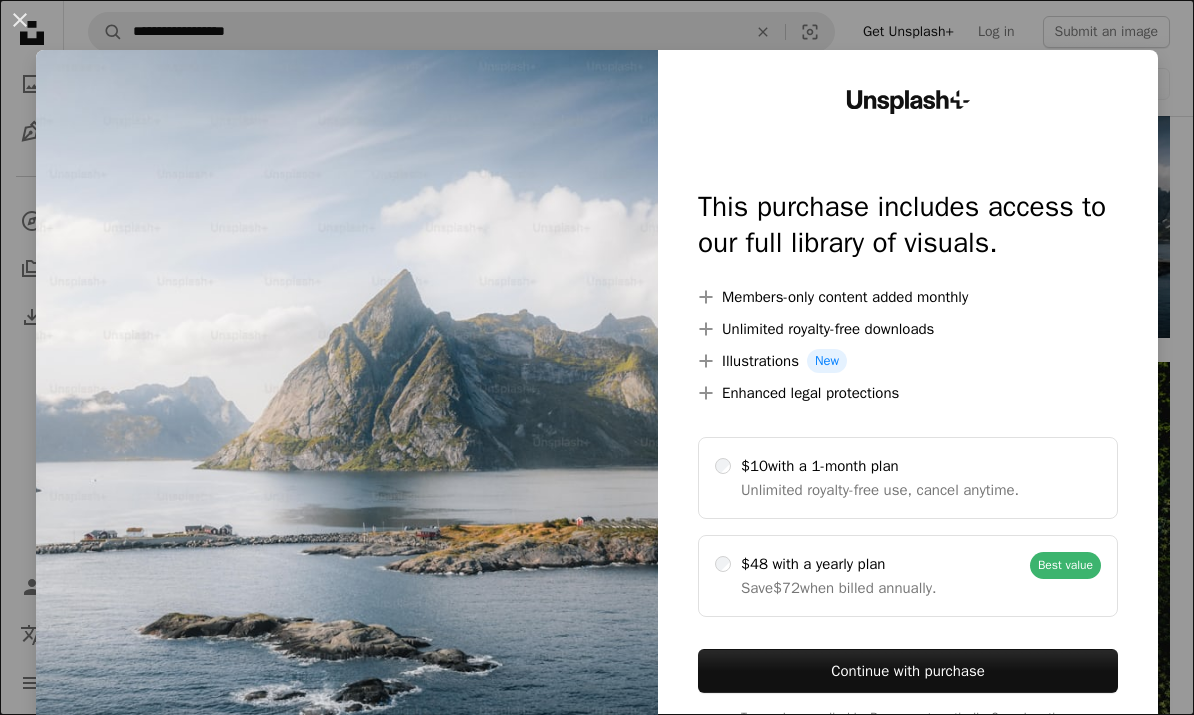 scroll, scrollTop: 0, scrollLeft: 0, axis: both 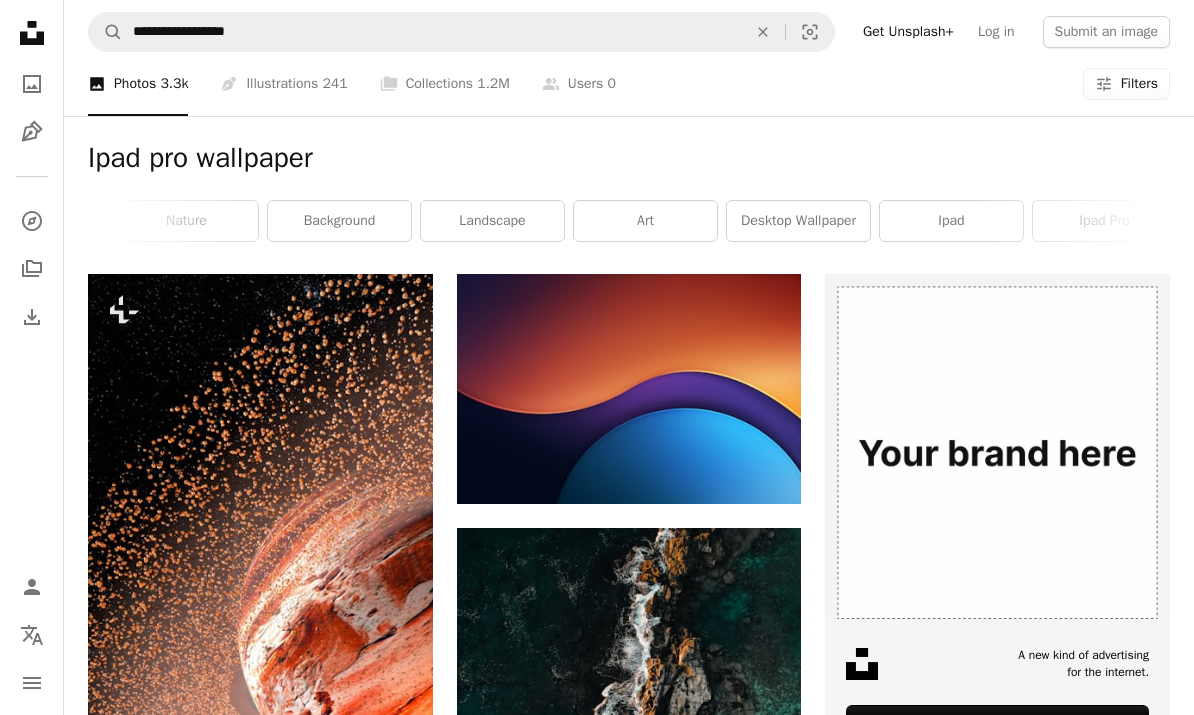 click on "art" at bounding box center [645, 221] 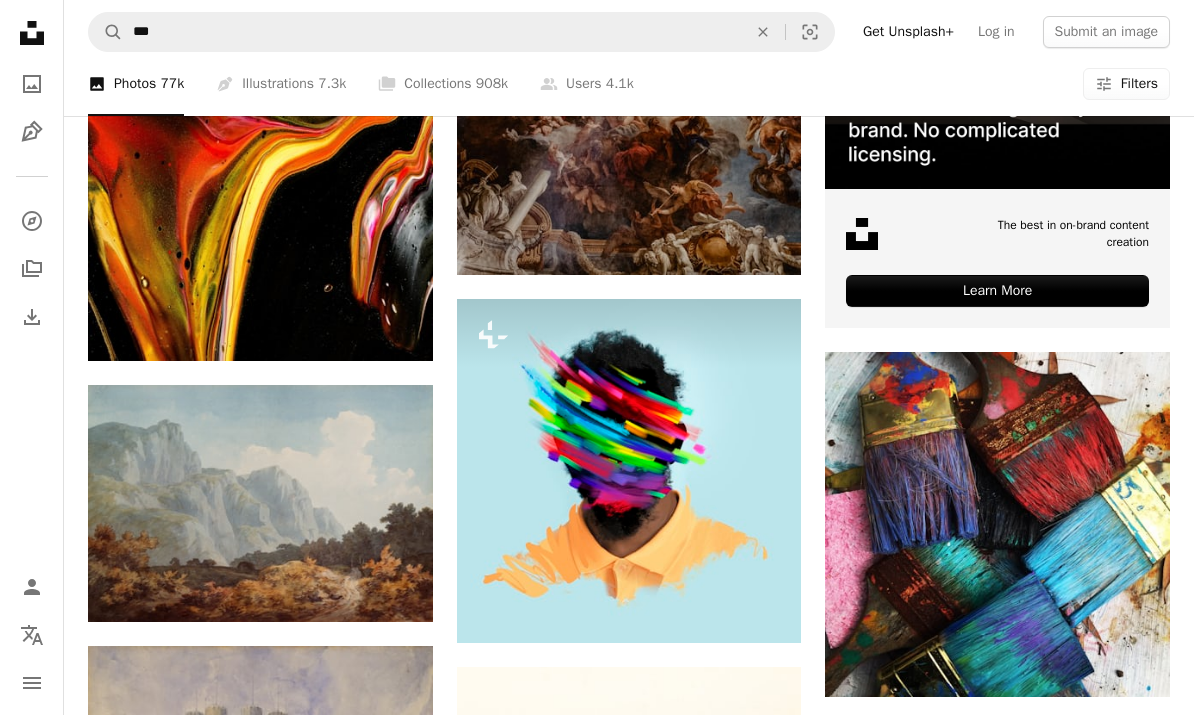 scroll, scrollTop: 0, scrollLeft: 0, axis: both 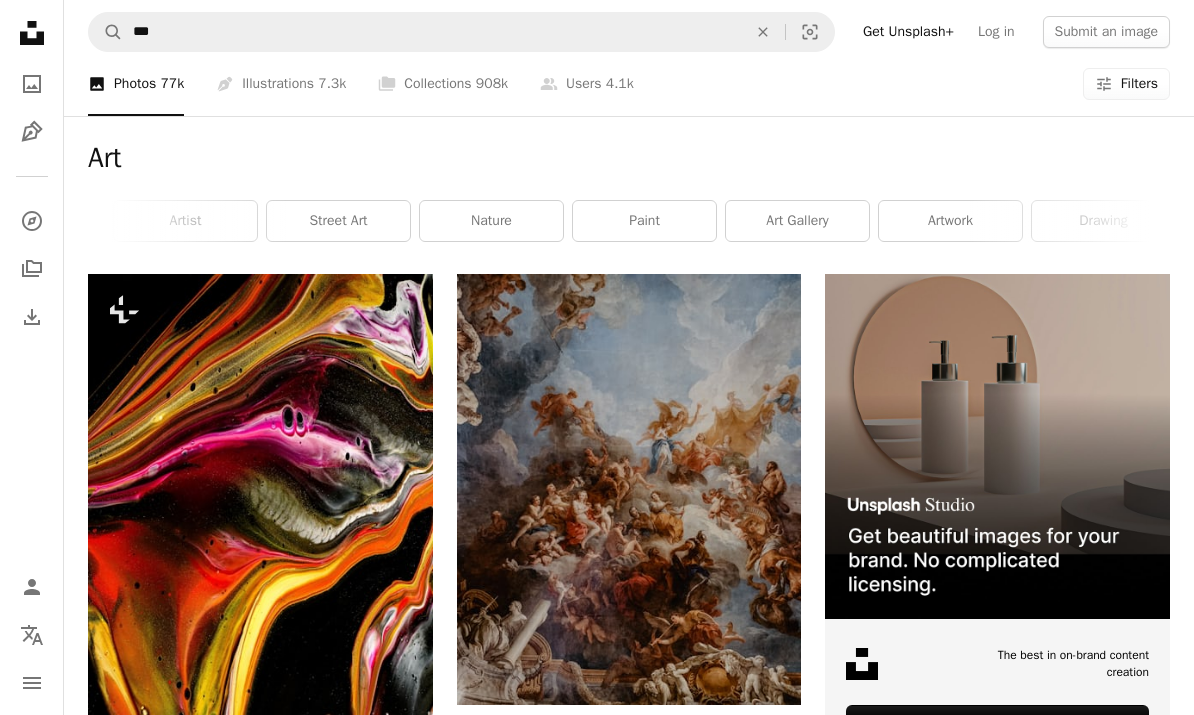 click on "nature" at bounding box center [491, 221] 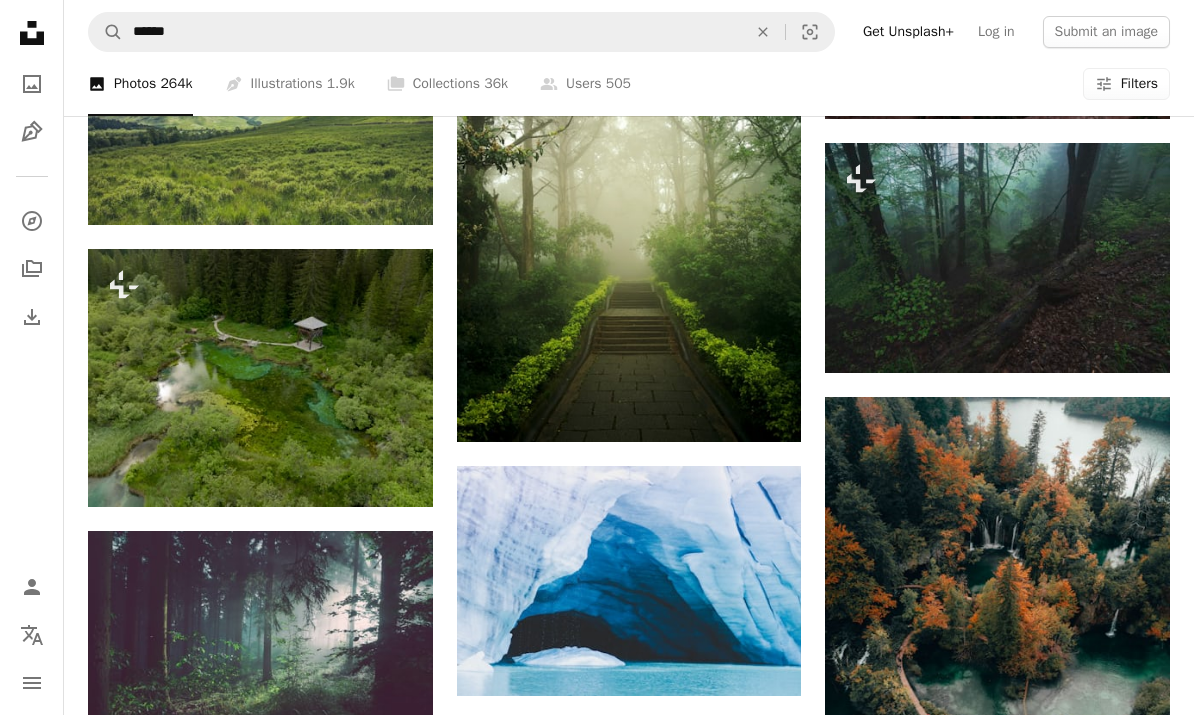 scroll, scrollTop: 23667, scrollLeft: 0, axis: vertical 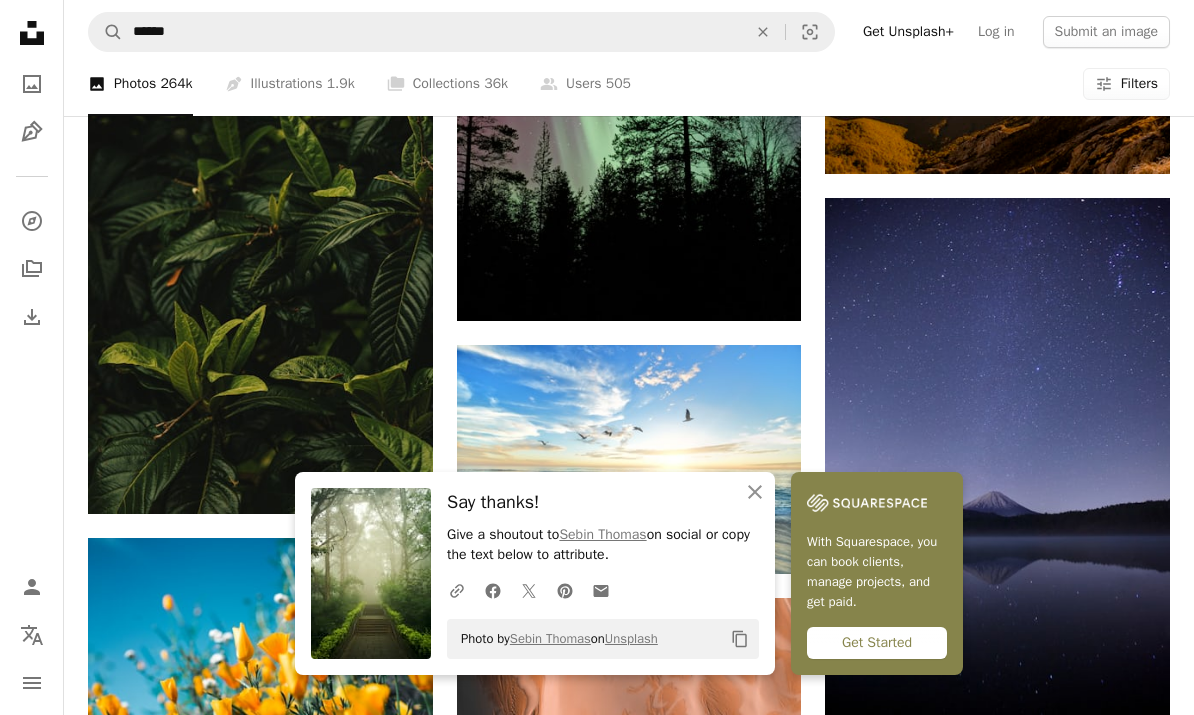 click on "Filters" at bounding box center (1139, 84) 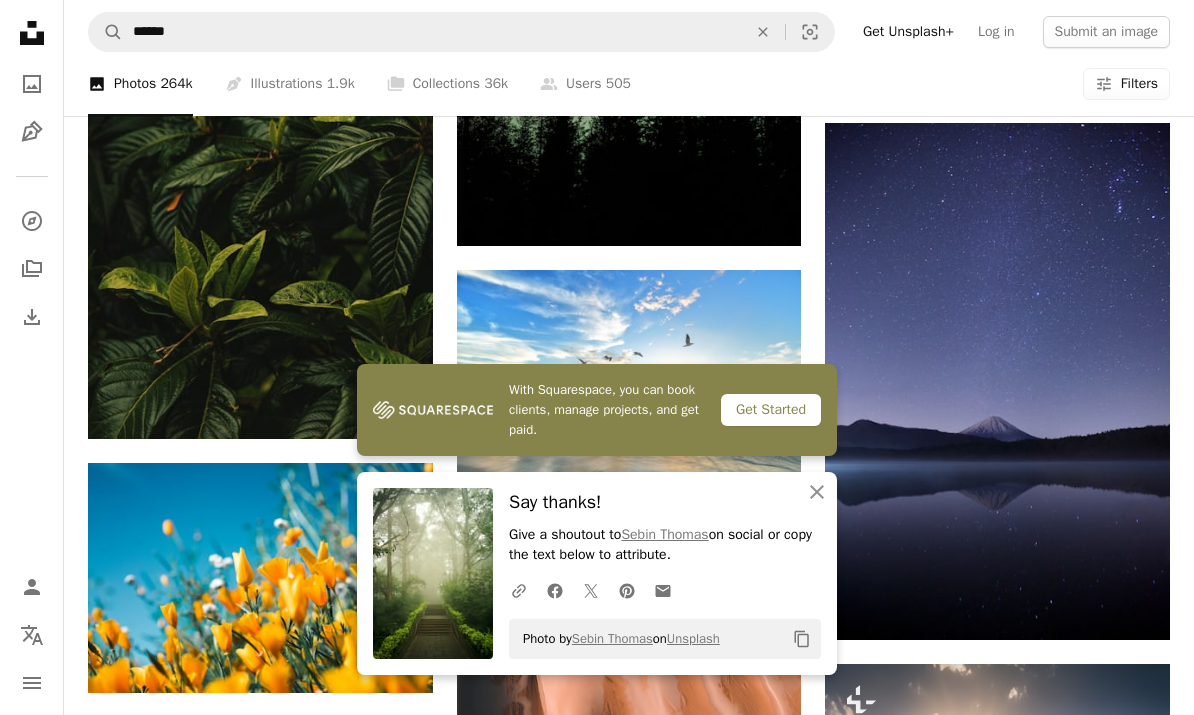 click on "Landscape" at bounding box center (597, 13569) 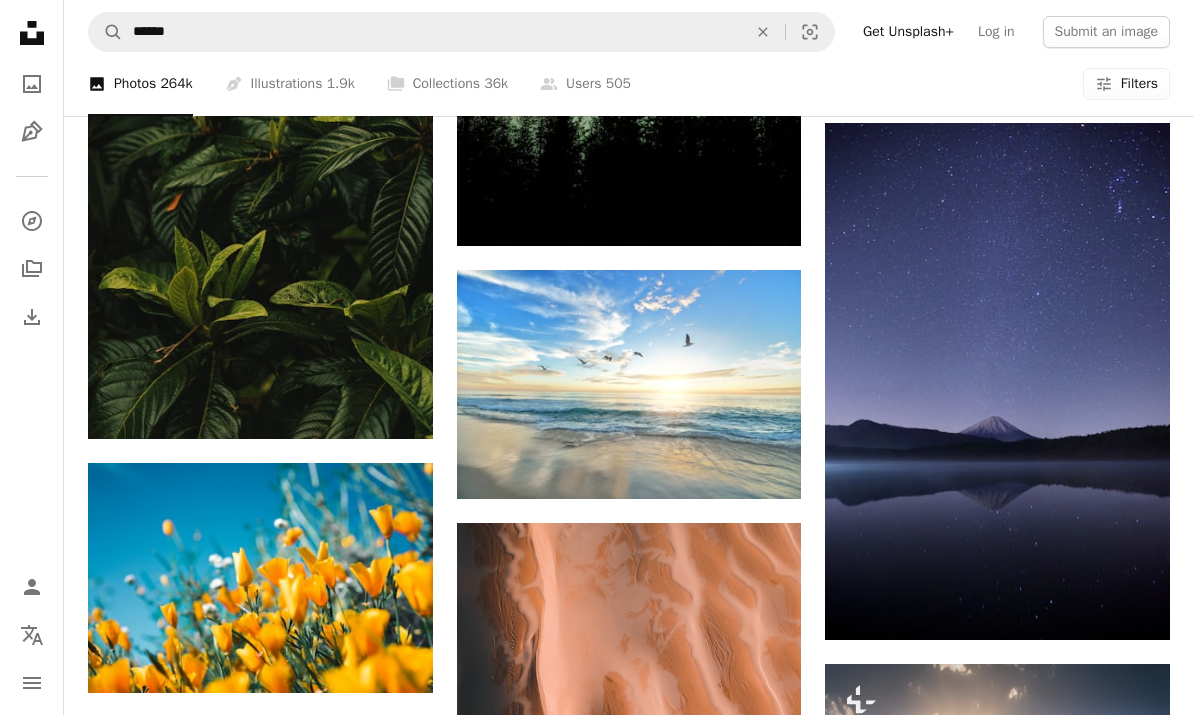 click on "Apply" at bounding box center [853, 13806] 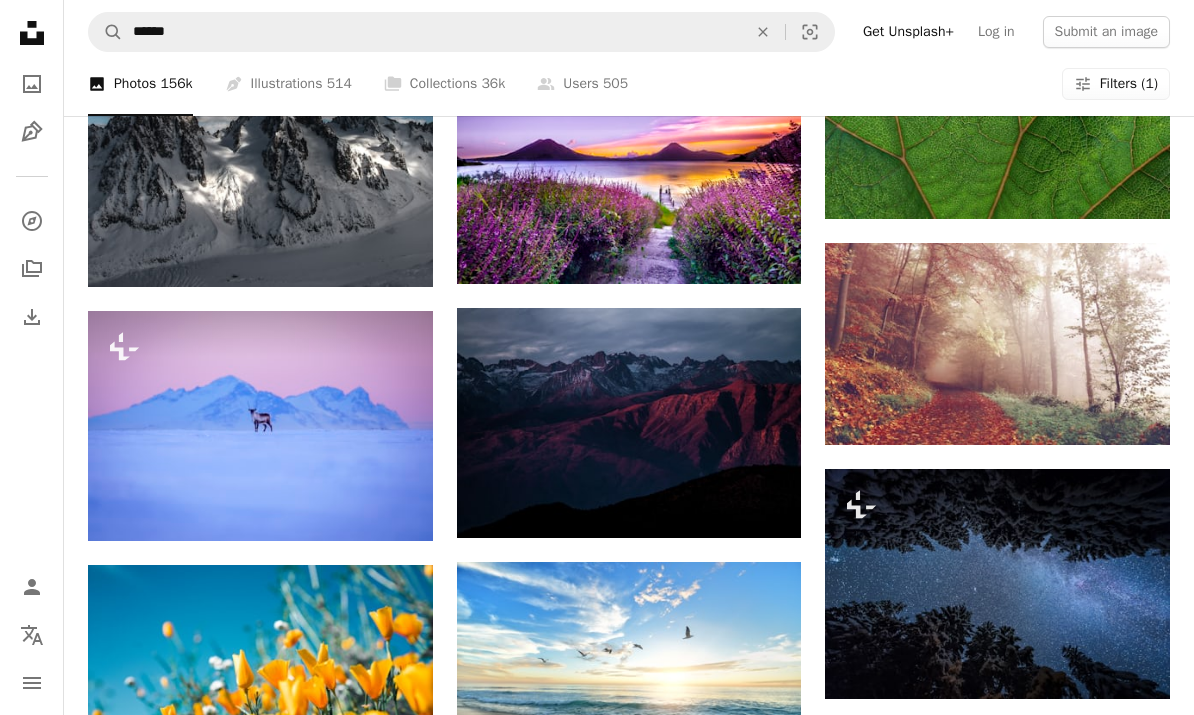 scroll, scrollTop: 6580, scrollLeft: 0, axis: vertical 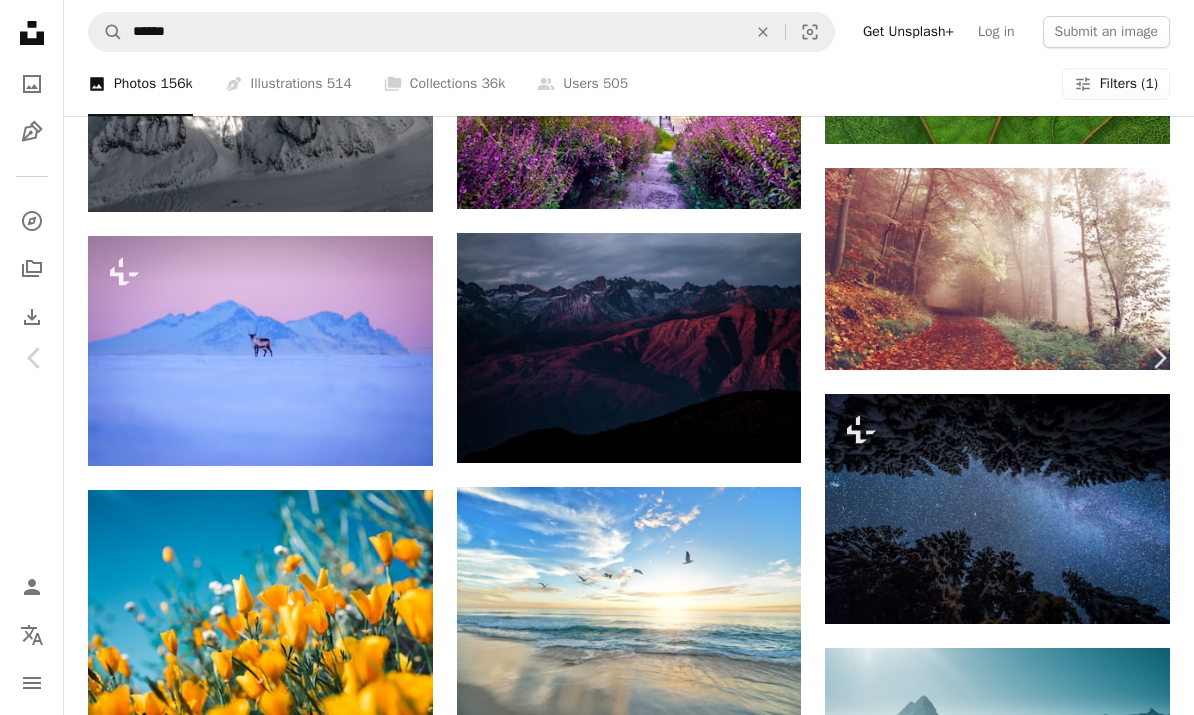 click on "An X shape" at bounding box center (20, 20) 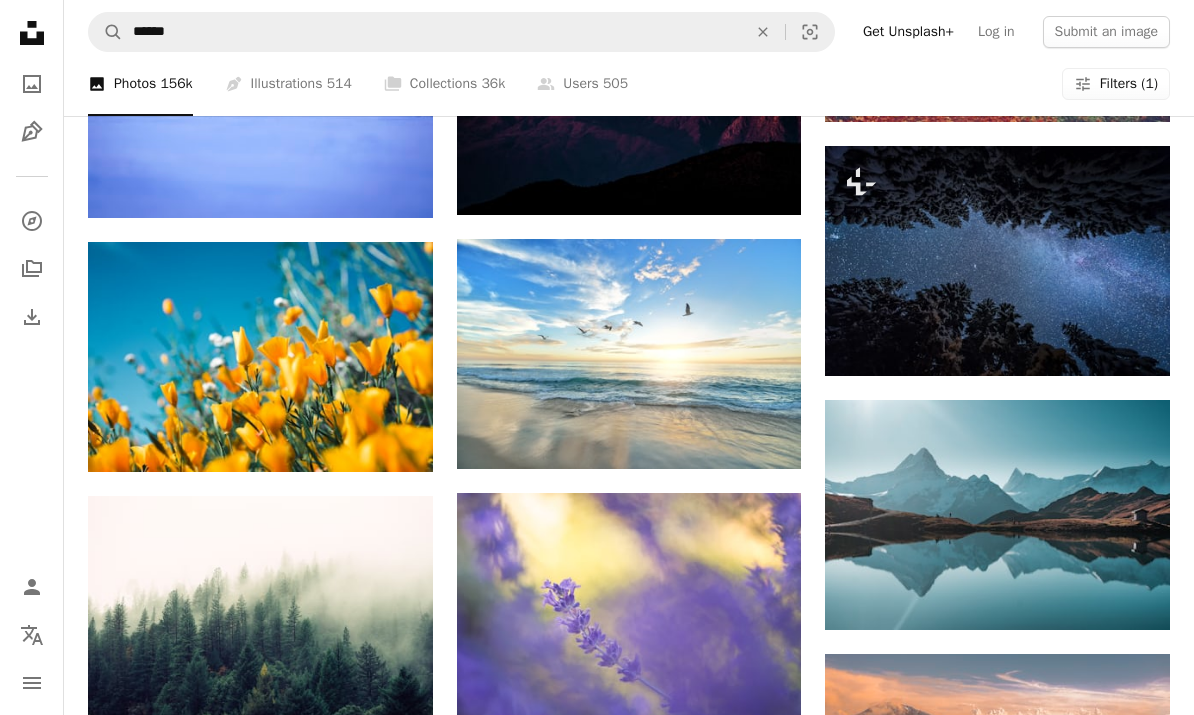 scroll, scrollTop: 6903, scrollLeft: 0, axis: vertical 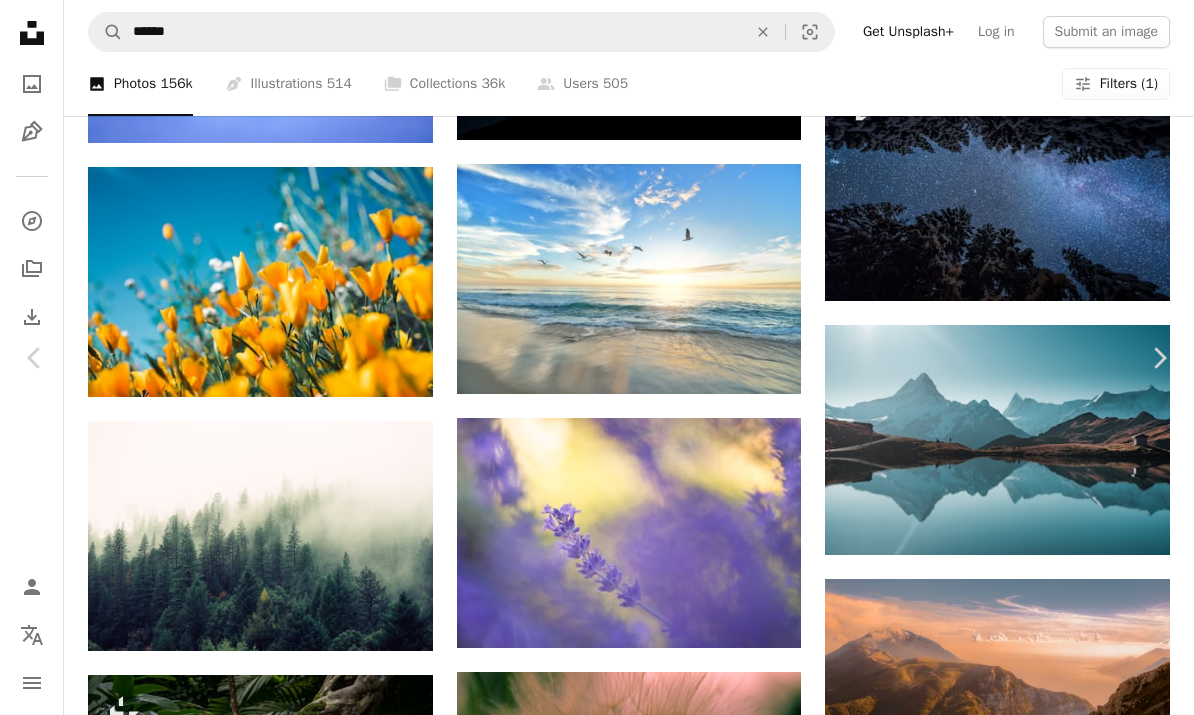 click on "An X shape" at bounding box center (20, 20) 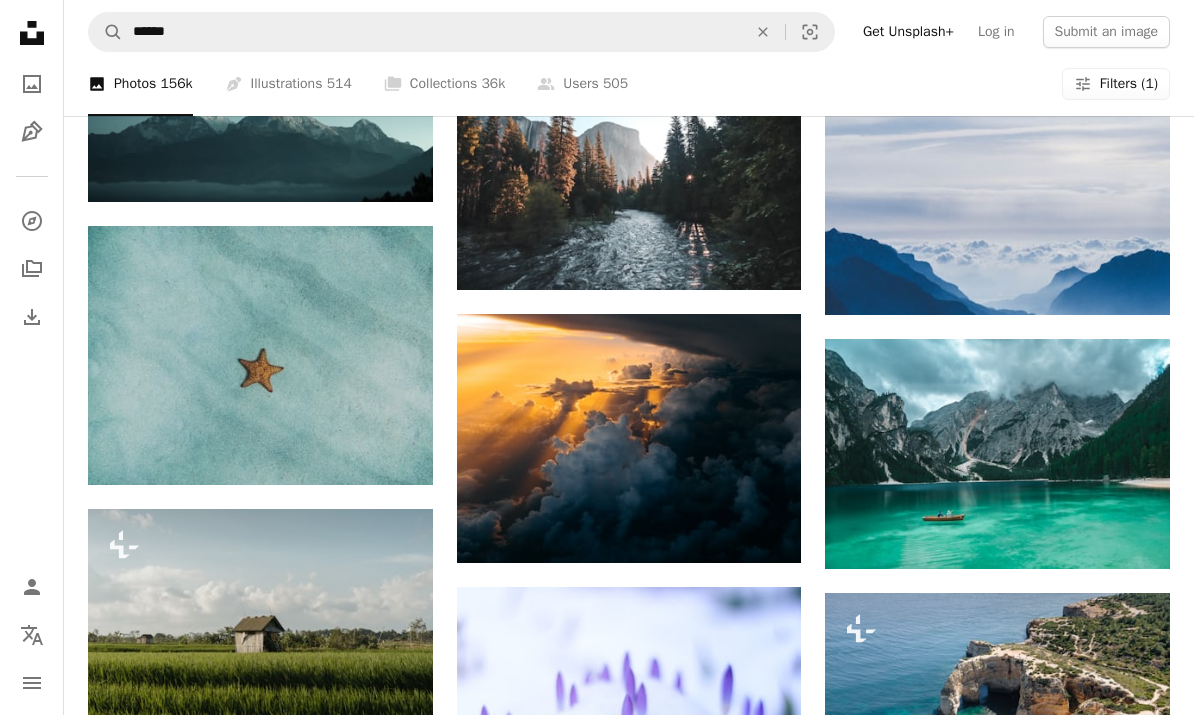scroll, scrollTop: 12608, scrollLeft: 0, axis: vertical 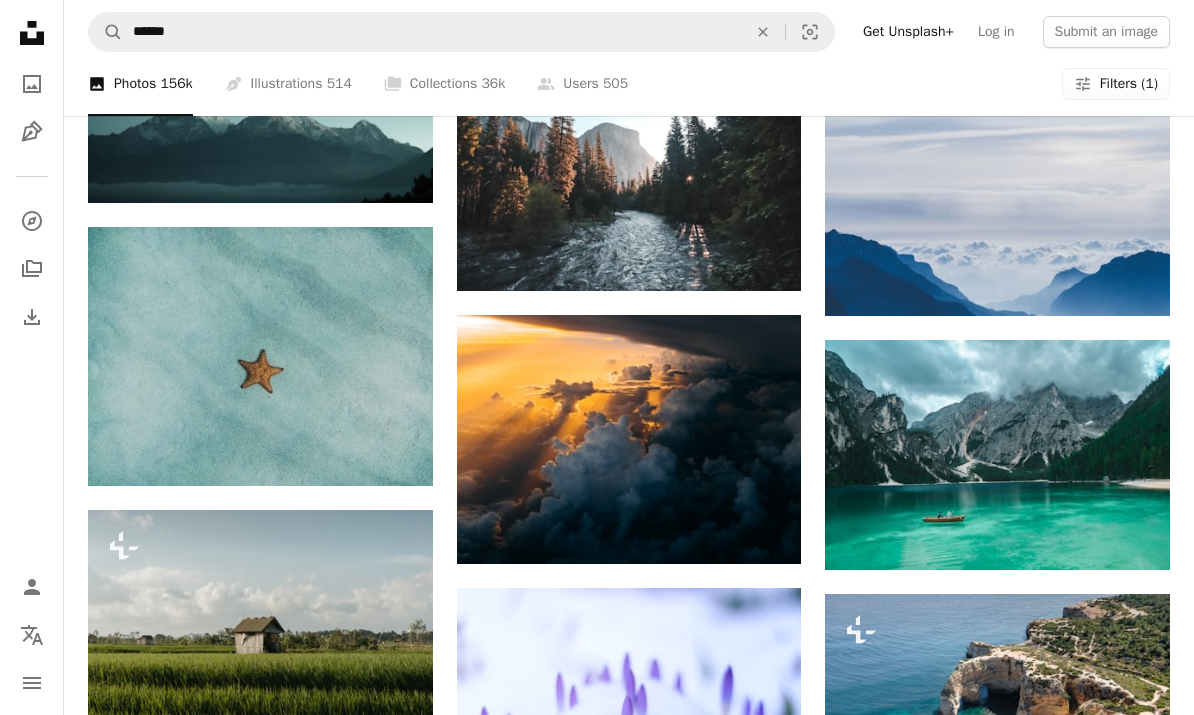 click at bounding box center [997, 455] 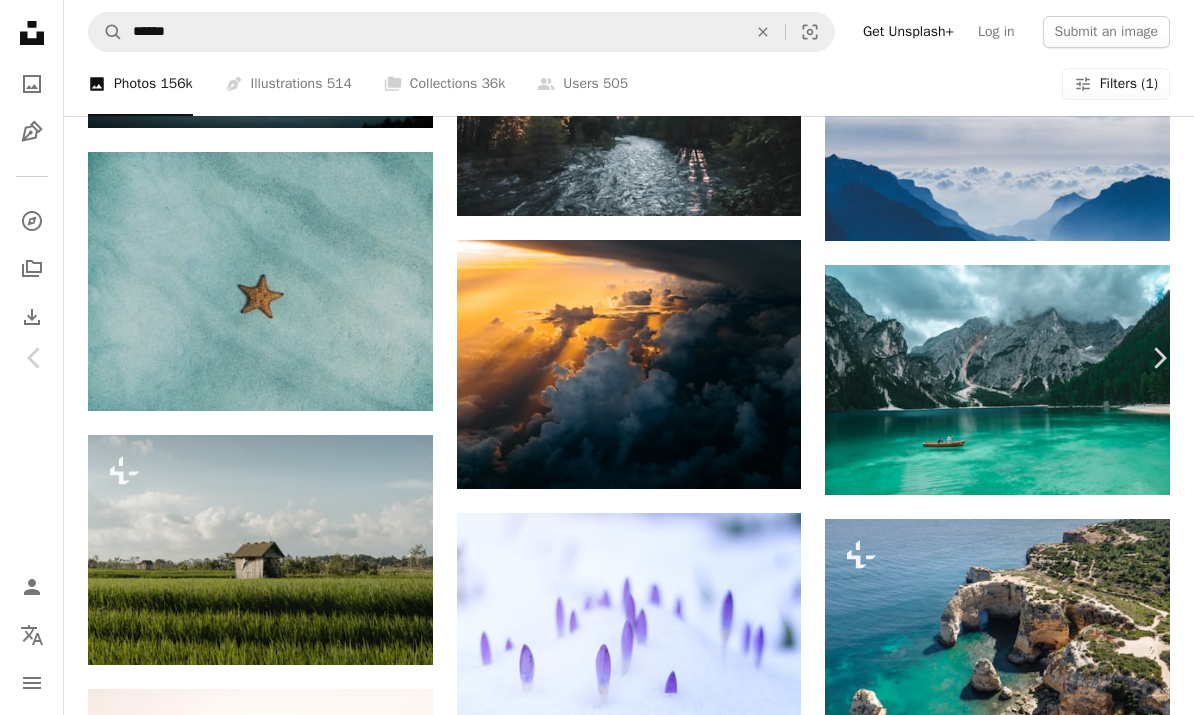 click on "An X shape" at bounding box center [20, 20] 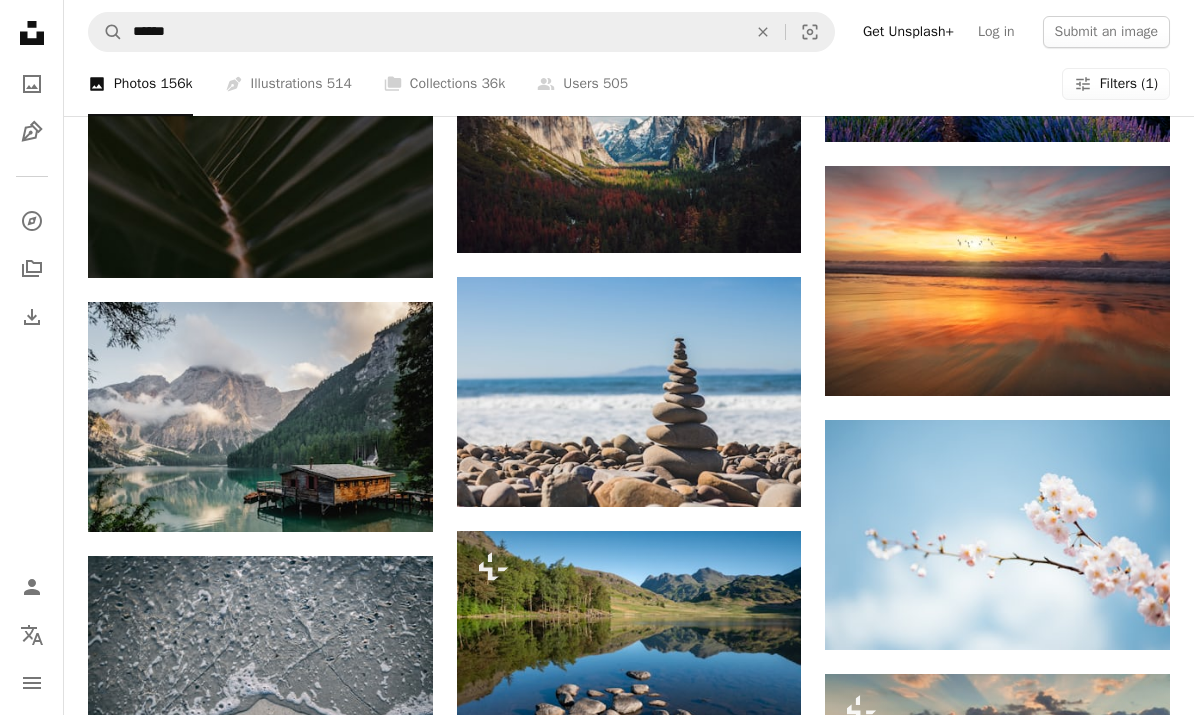 scroll, scrollTop: 24171, scrollLeft: 0, axis: vertical 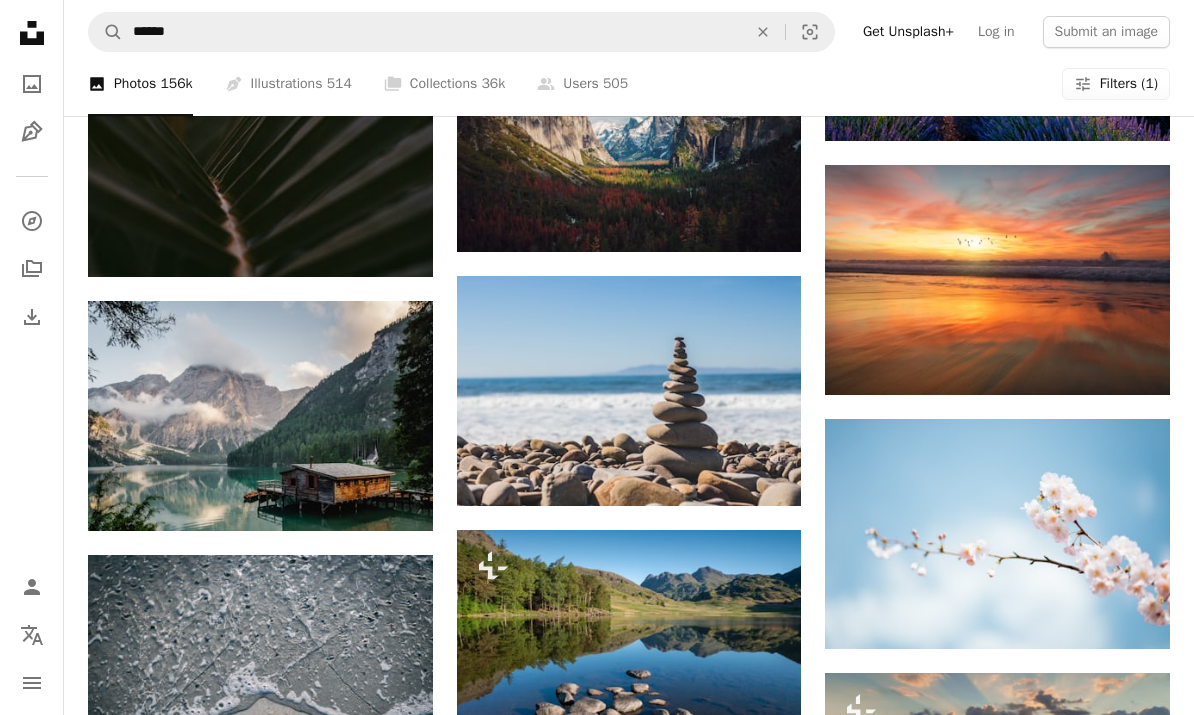 click at bounding box center (260, 416) 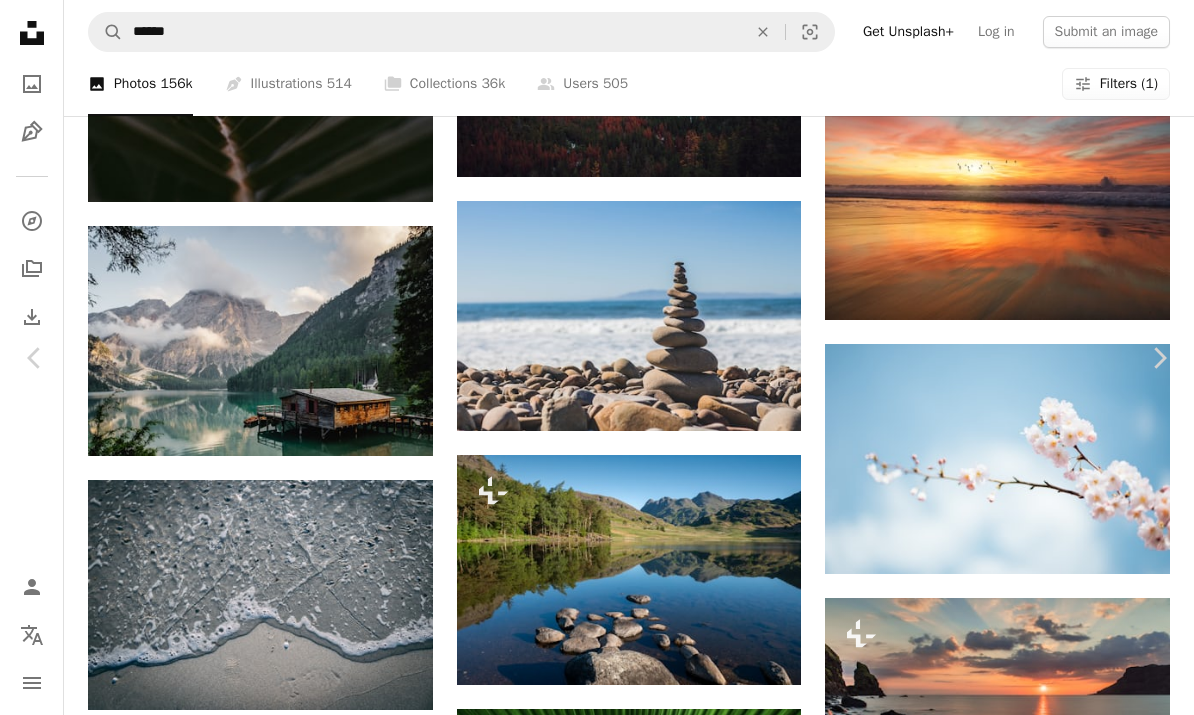 scroll, scrollTop: 17, scrollLeft: 0, axis: vertical 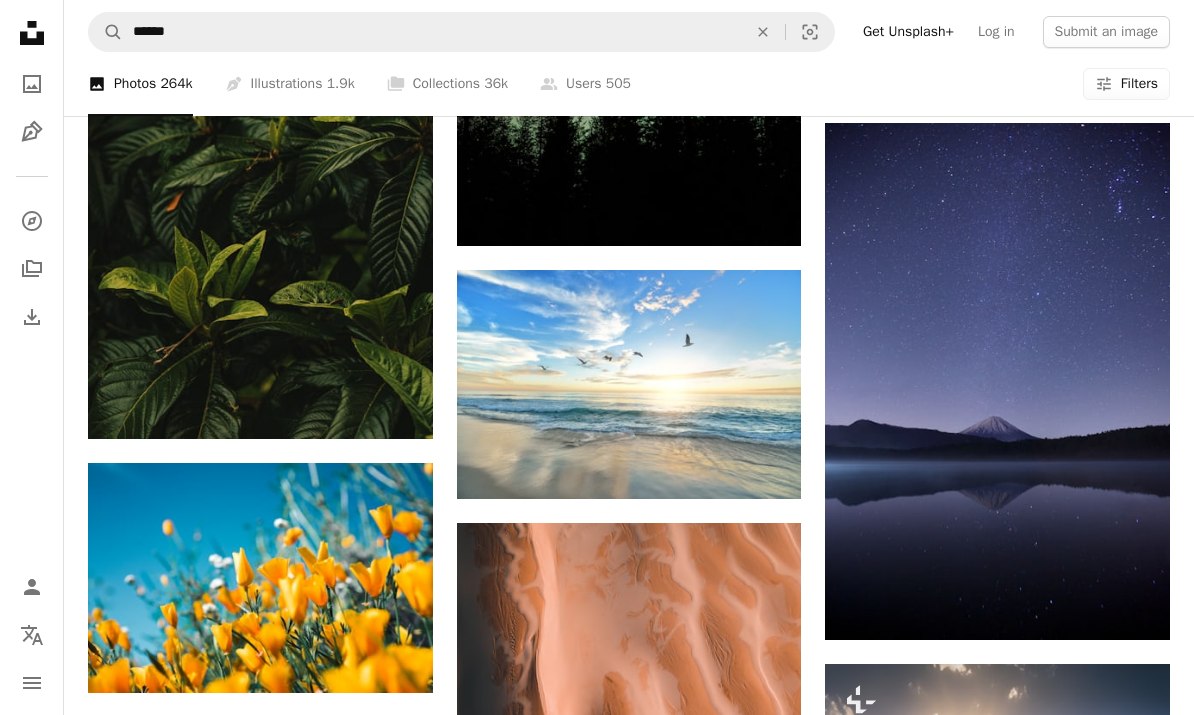 click on "An X shape" at bounding box center (20, 20) 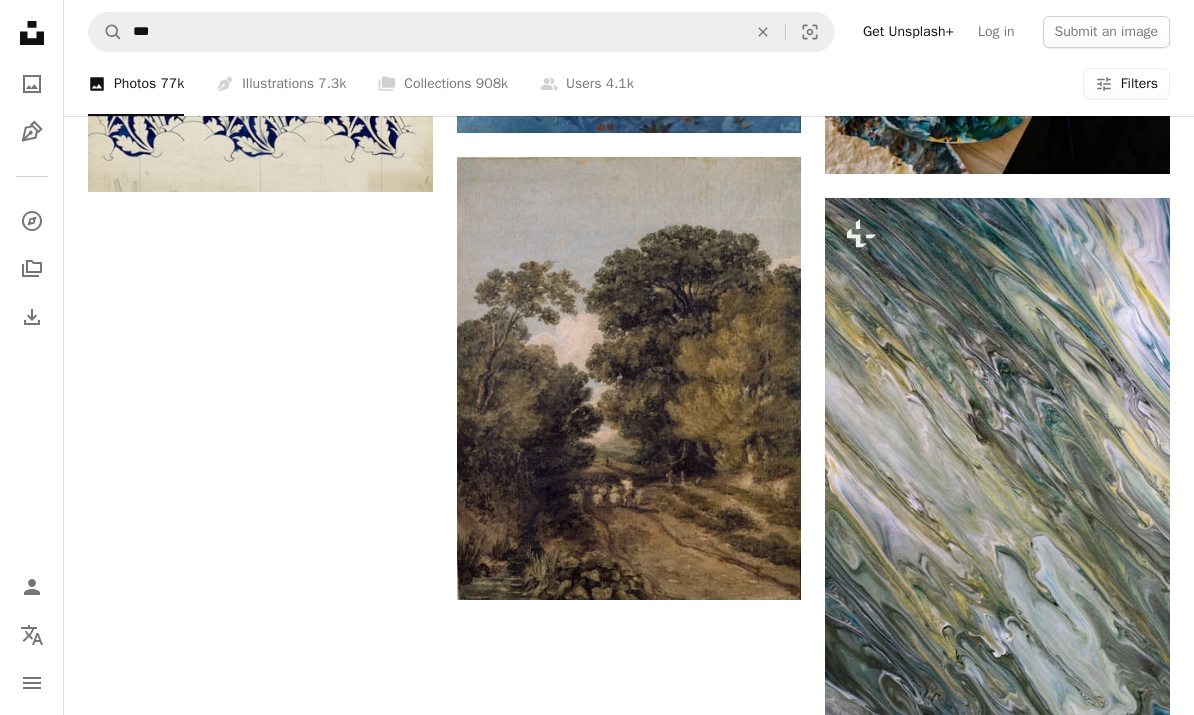 scroll, scrollTop: 0, scrollLeft: 0, axis: both 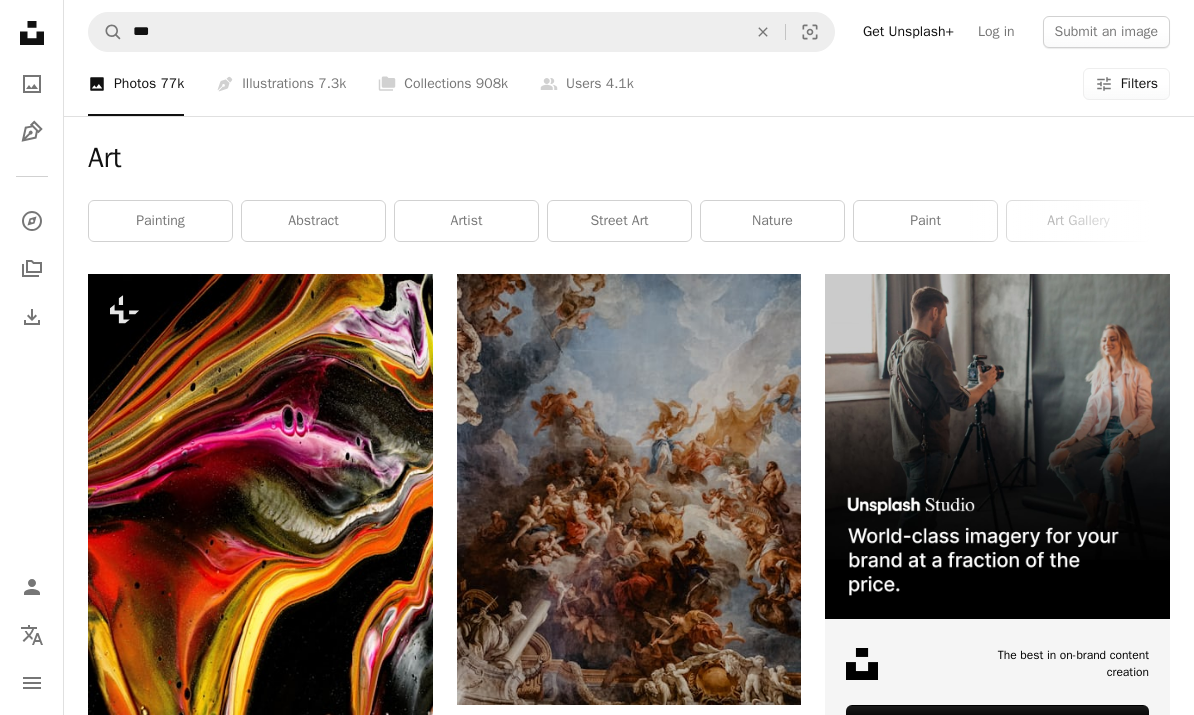 click on "abstract" at bounding box center [313, 221] 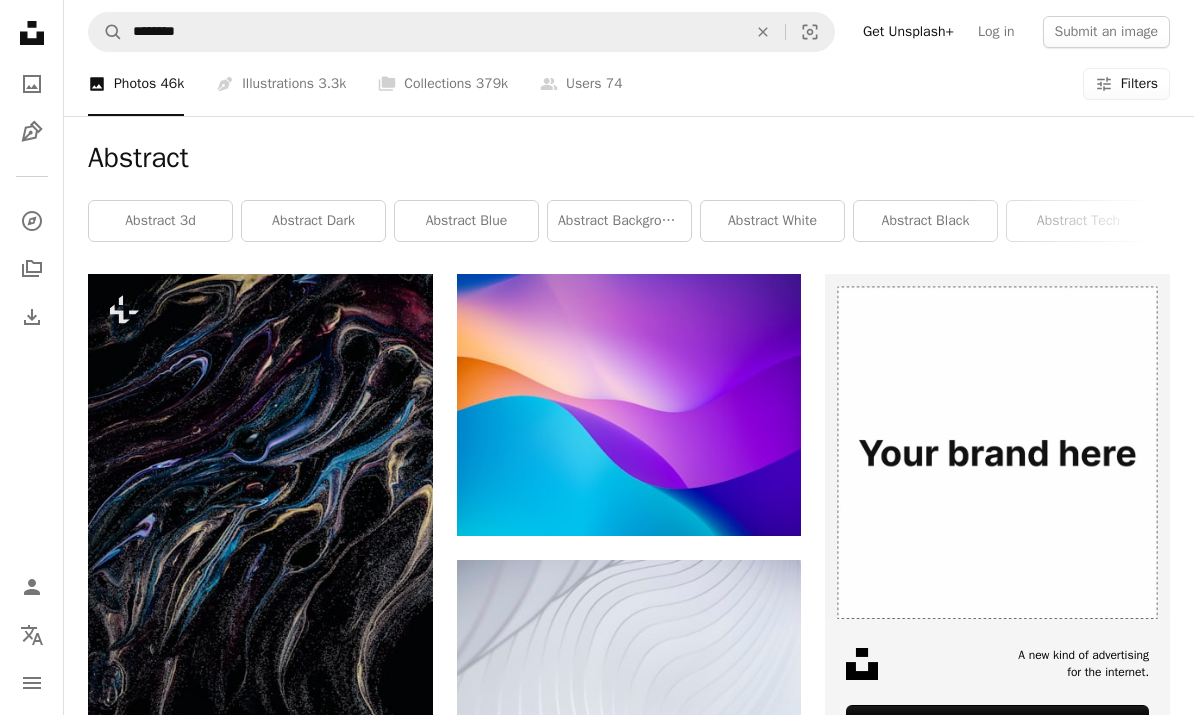 click on "Filters" at bounding box center (1139, 84) 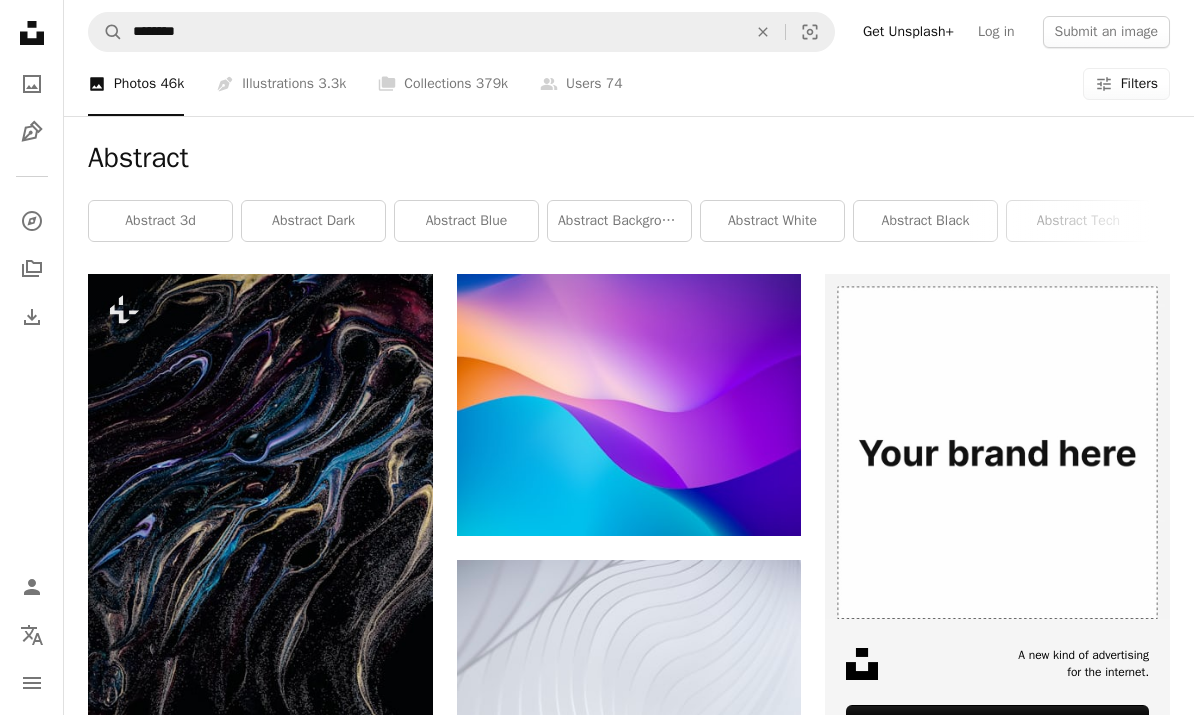 click on "Landscape" at bounding box center (597, 4938) 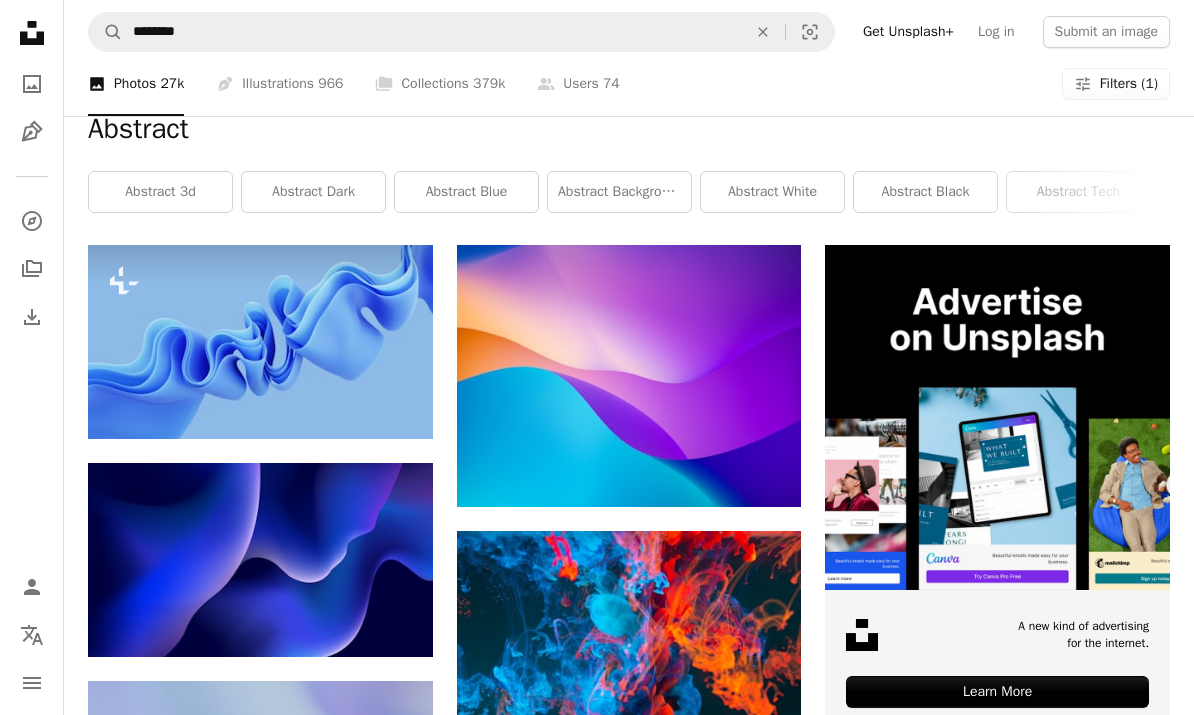 scroll, scrollTop: 0, scrollLeft: 0, axis: both 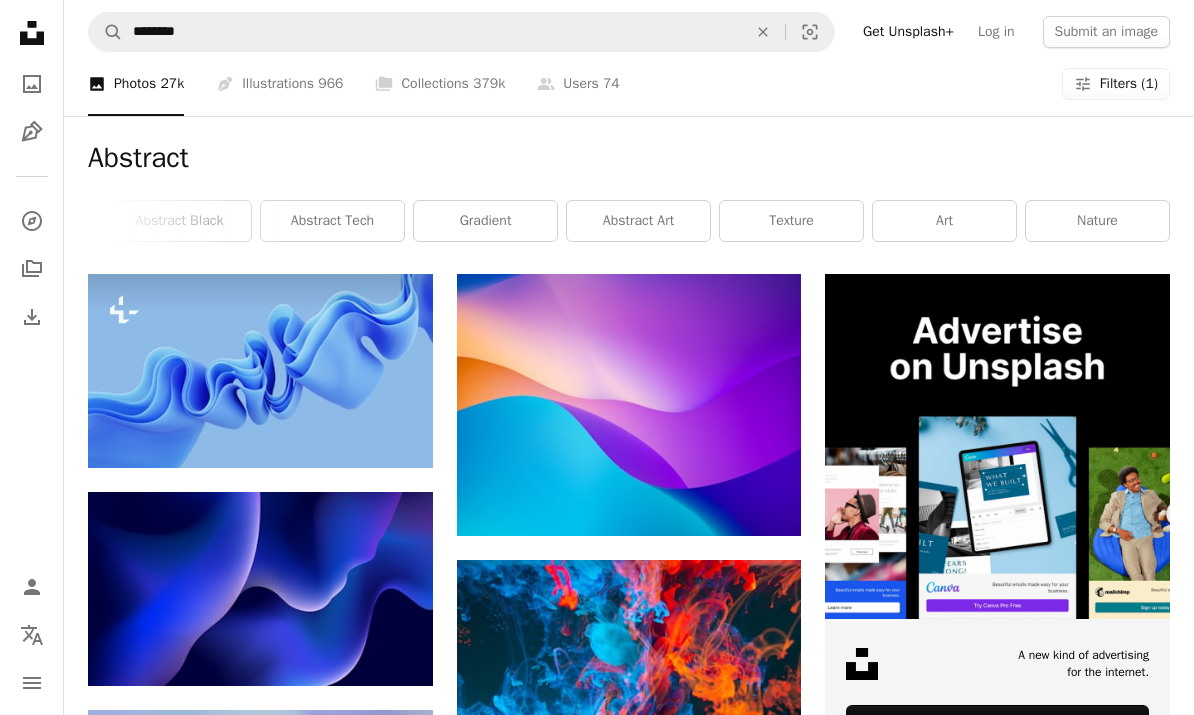 click on "An X shape" 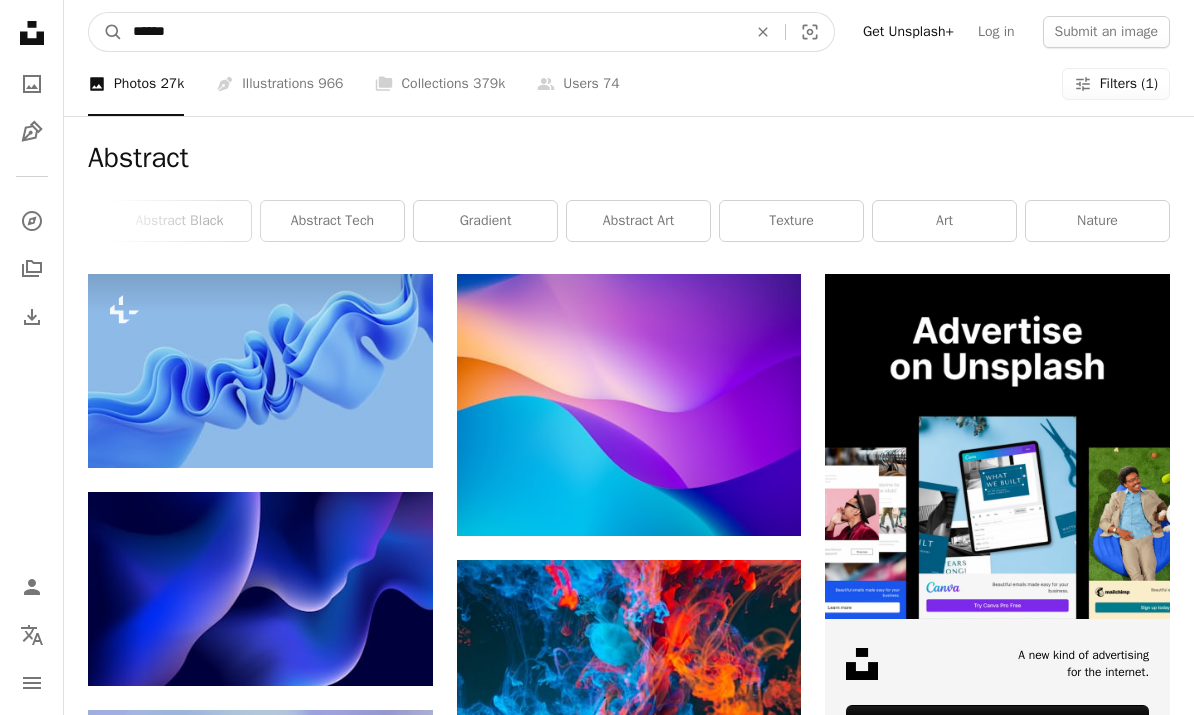 type on "*******" 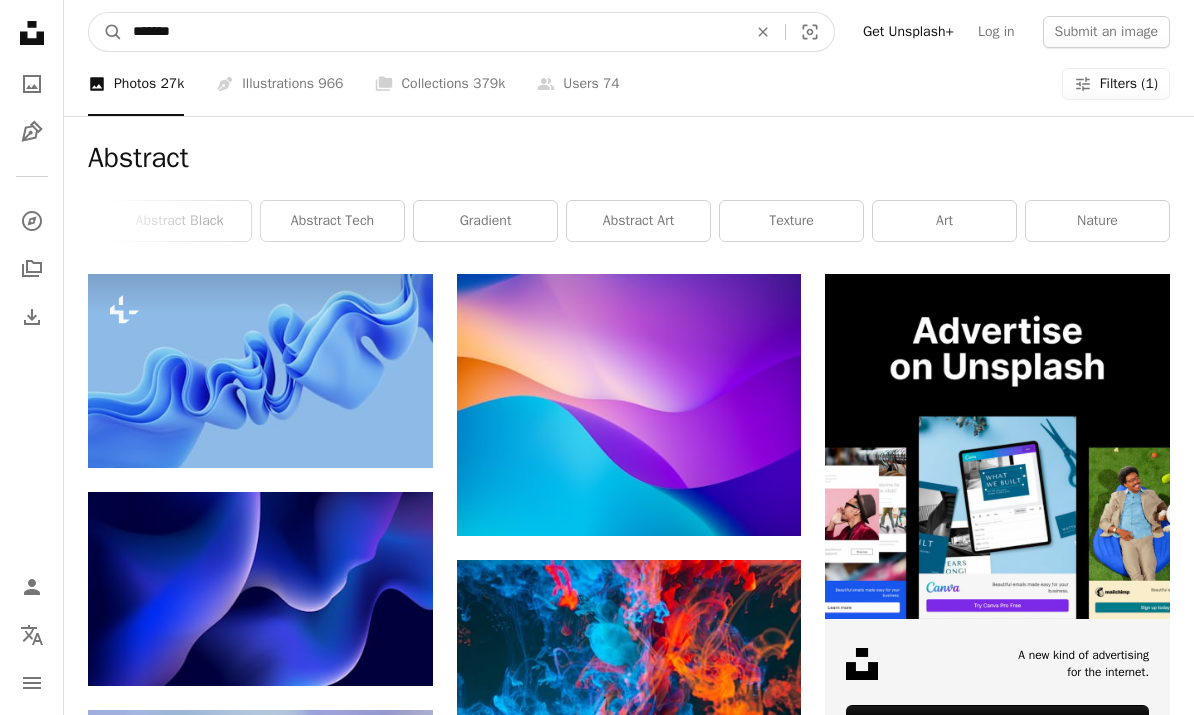 click on "A magnifying glass" at bounding box center (106, 32) 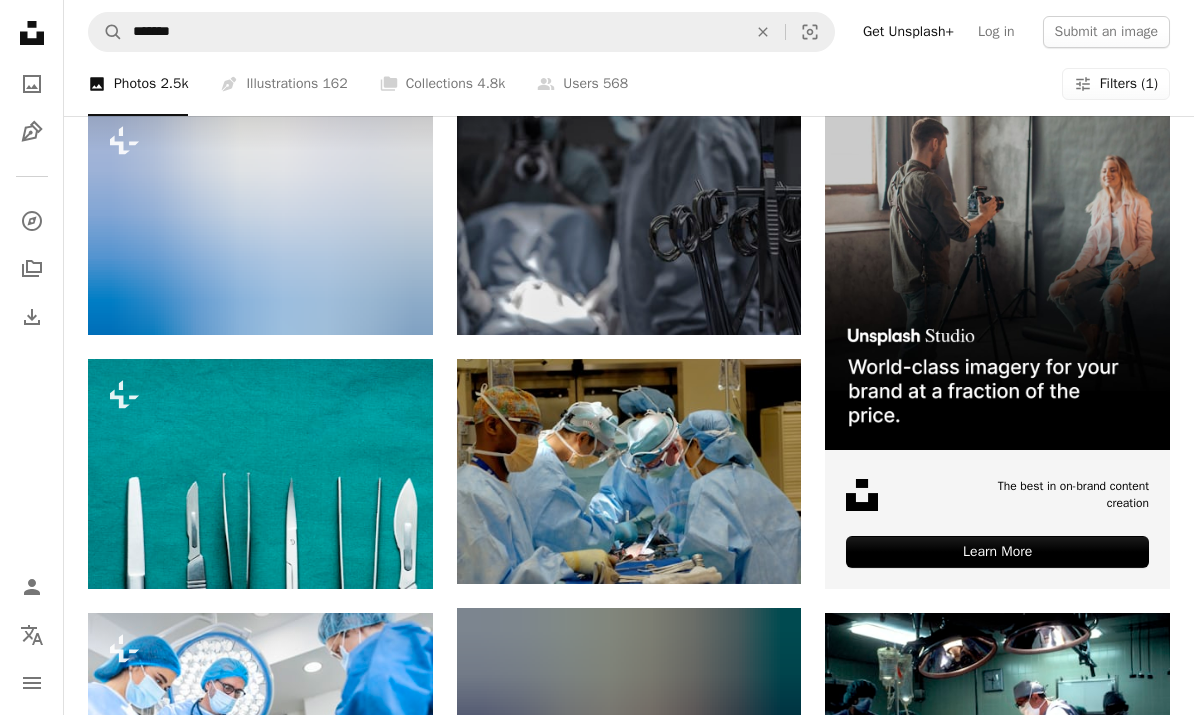 scroll, scrollTop: 0, scrollLeft: 0, axis: both 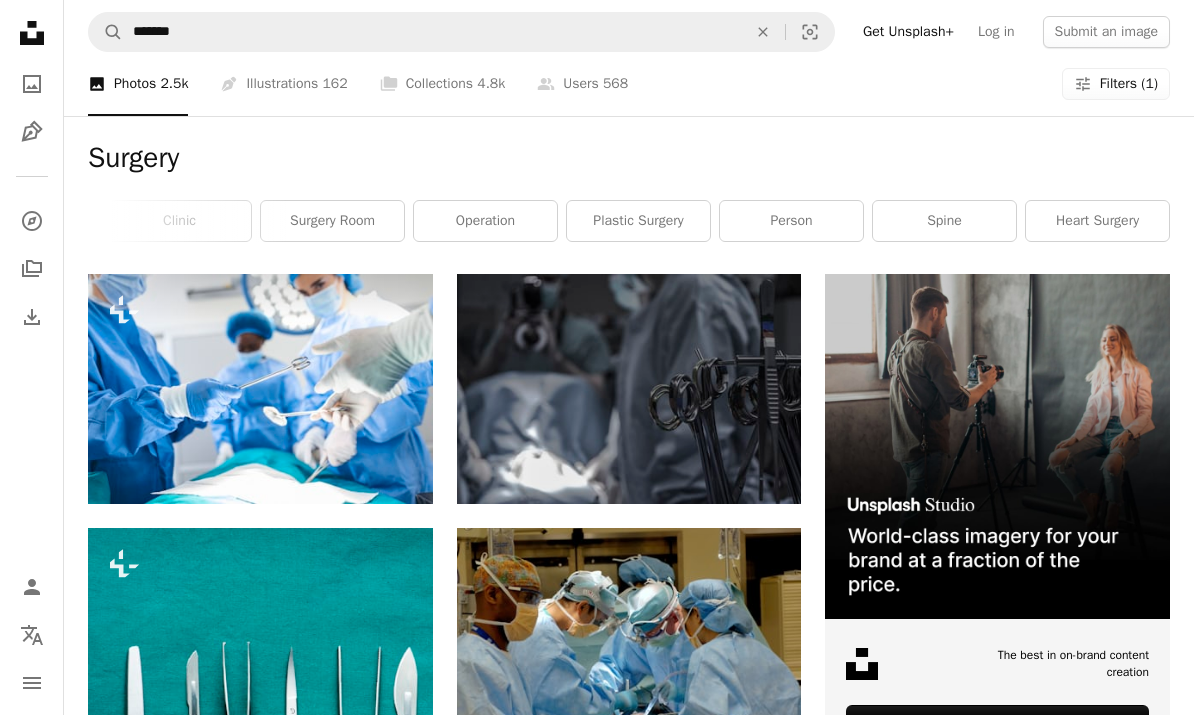 click on "An X shape" 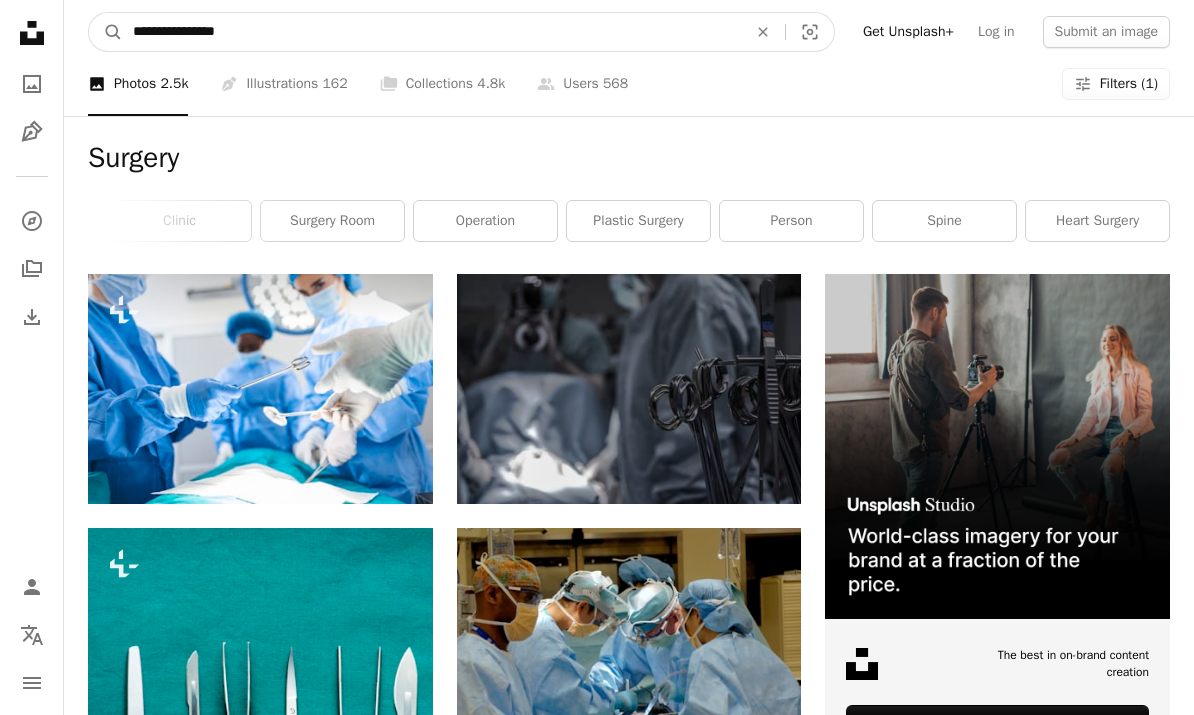 type on "**********" 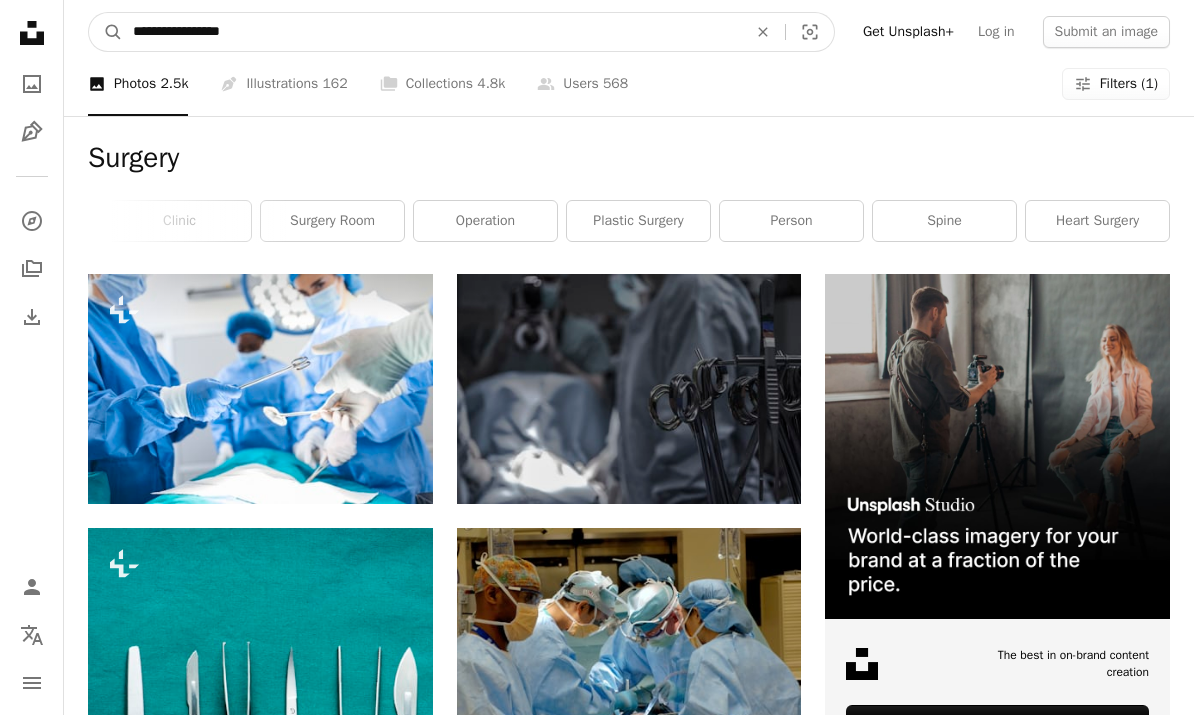 click on "A magnifying glass" at bounding box center [106, 32] 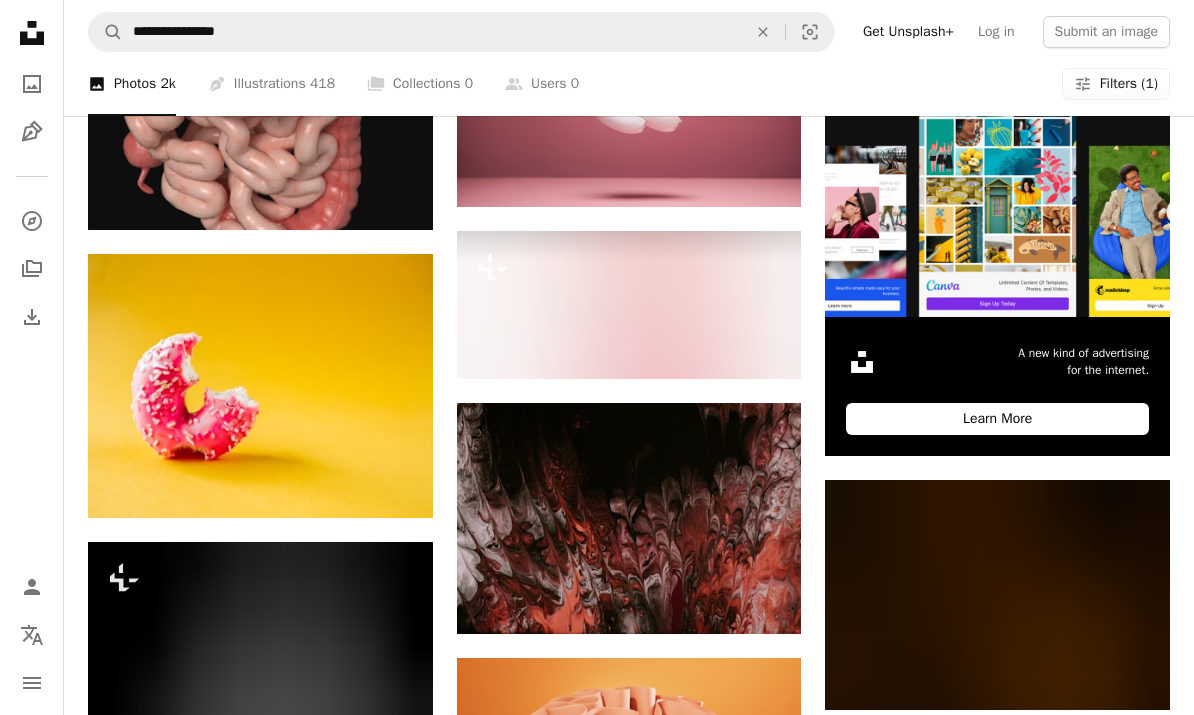 scroll, scrollTop: 0, scrollLeft: 0, axis: both 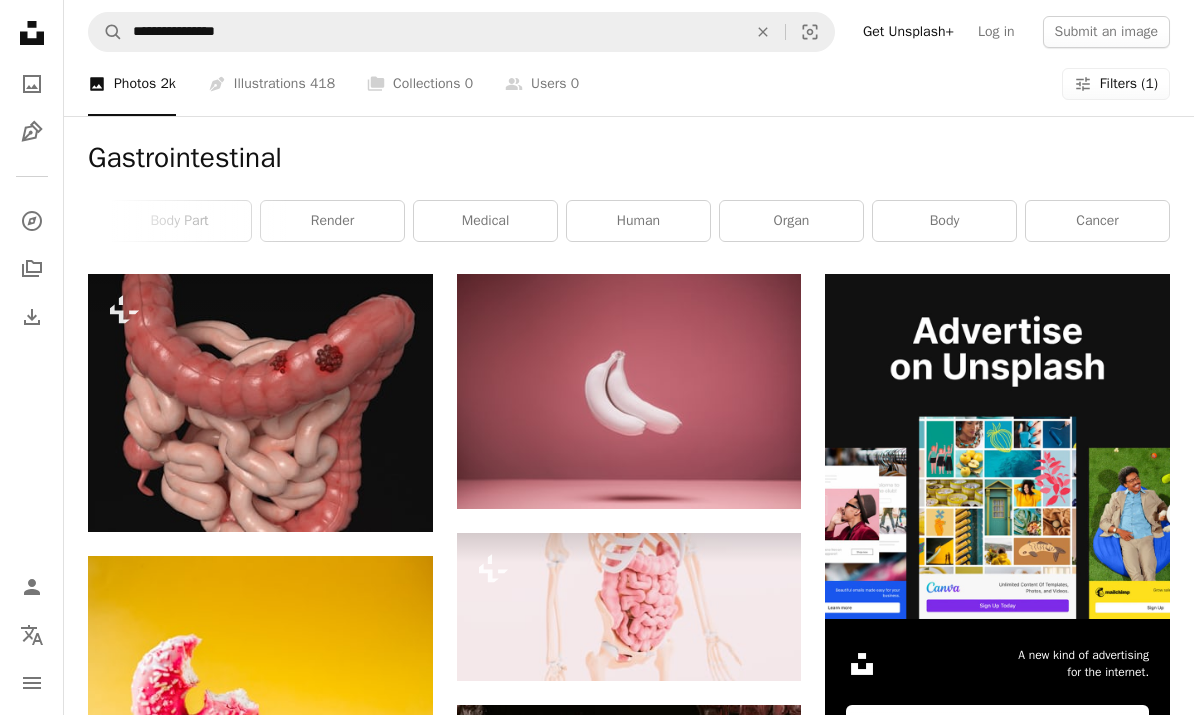 click on "An X shape" 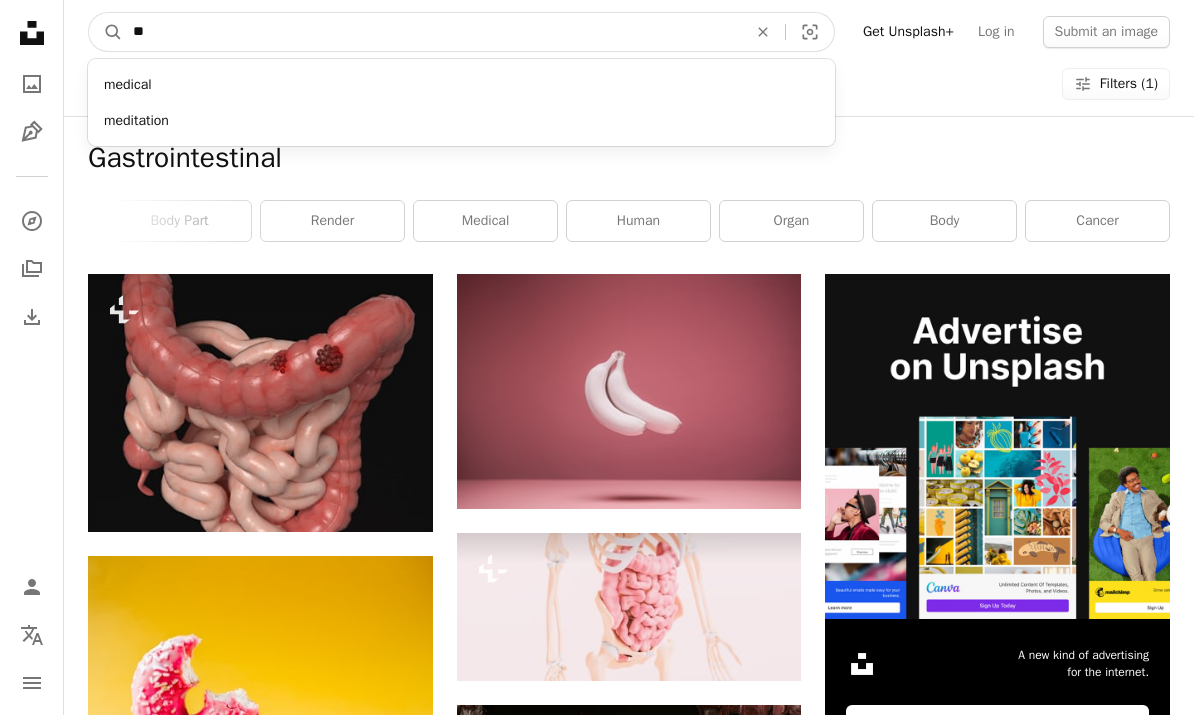 type on "*" 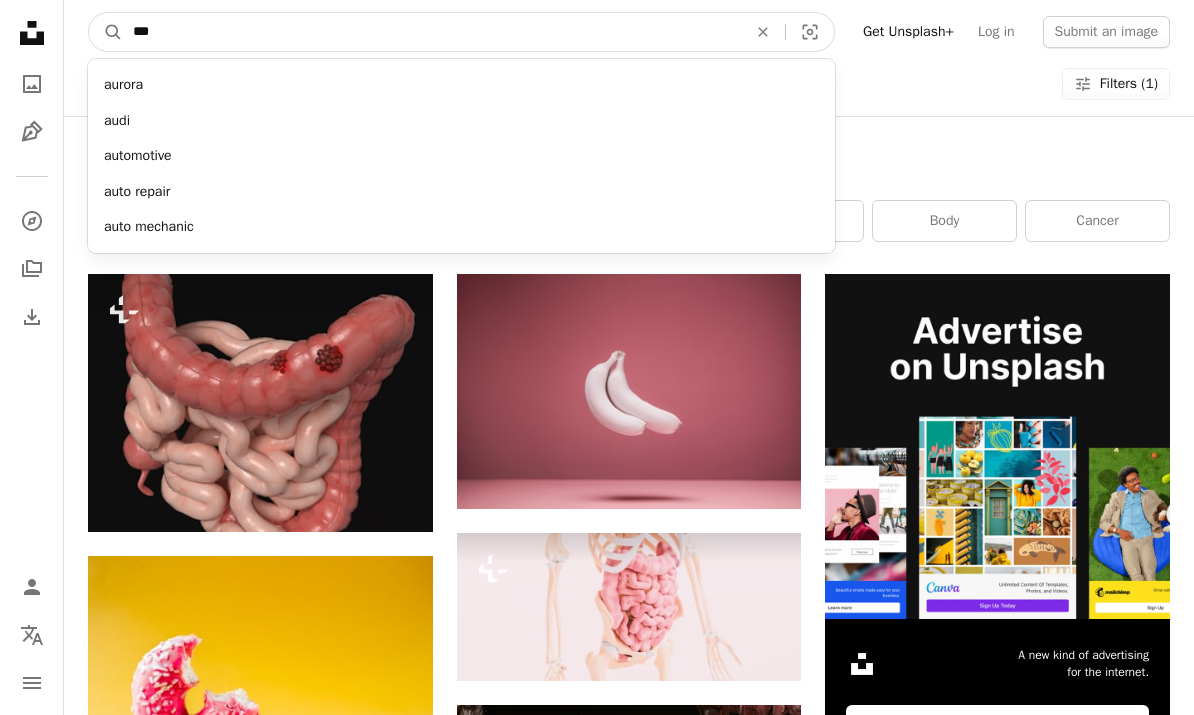 type on "****" 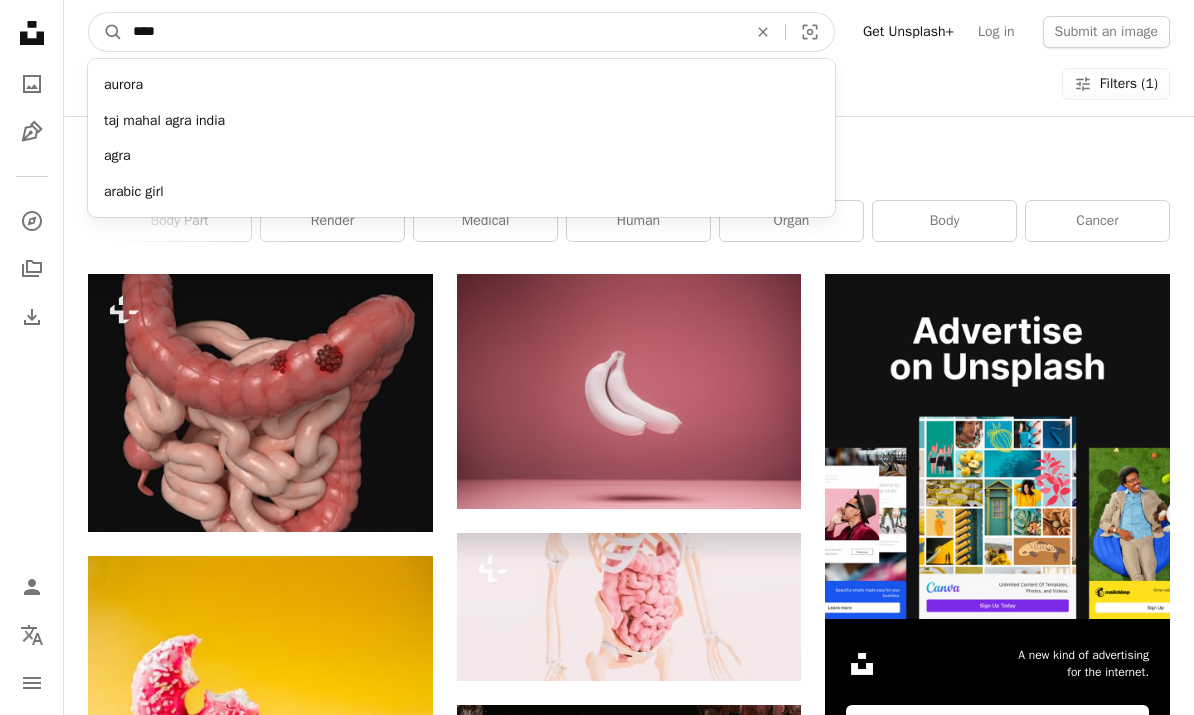 click on "A magnifying glass" at bounding box center (106, 32) 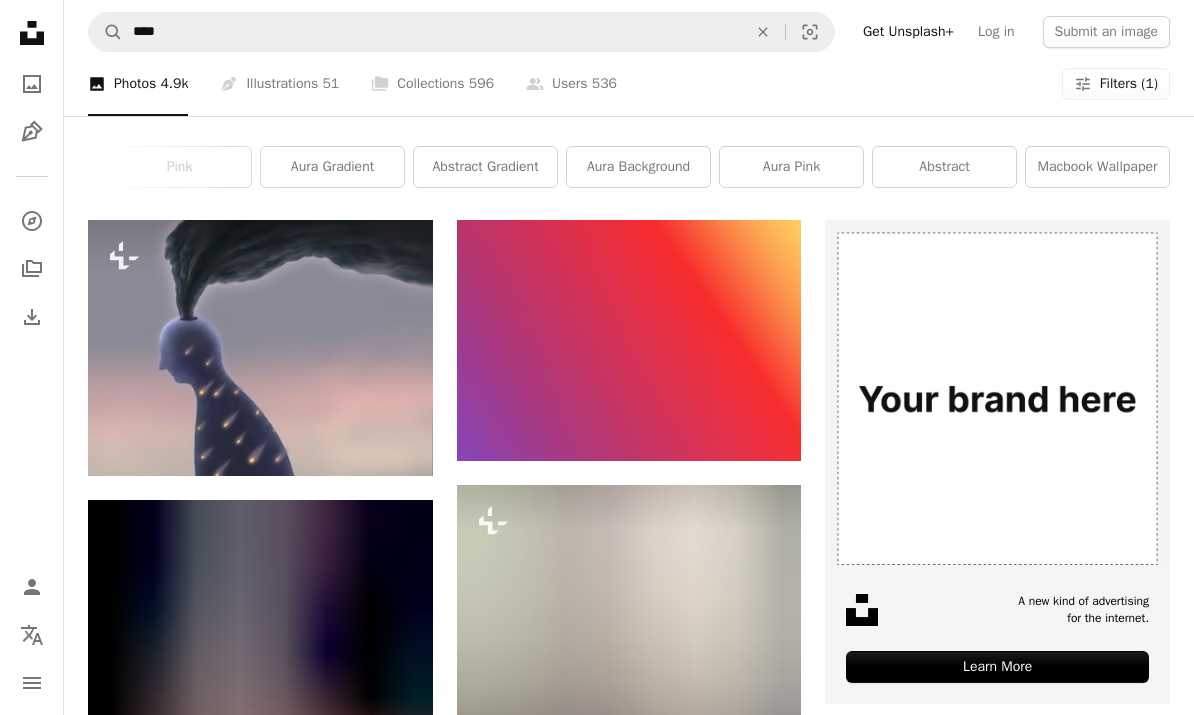 scroll, scrollTop: 0, scrollLeft: 0, axis: both 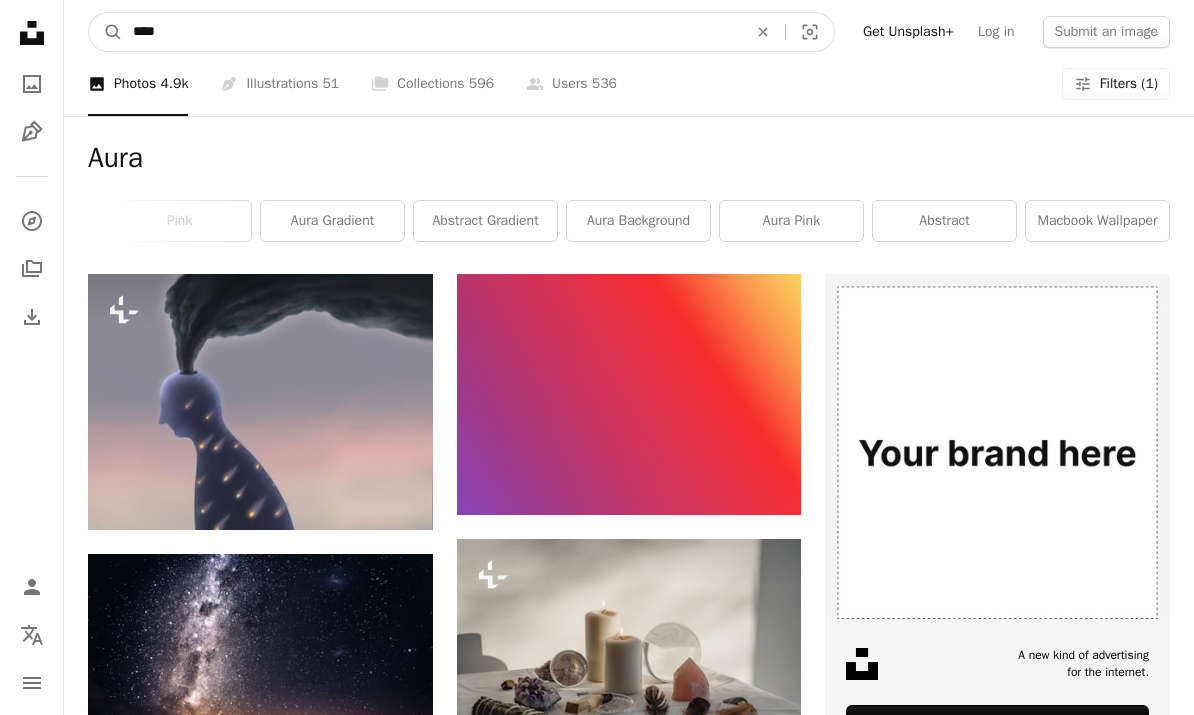 click on "****" at bounding box center [432, 32] 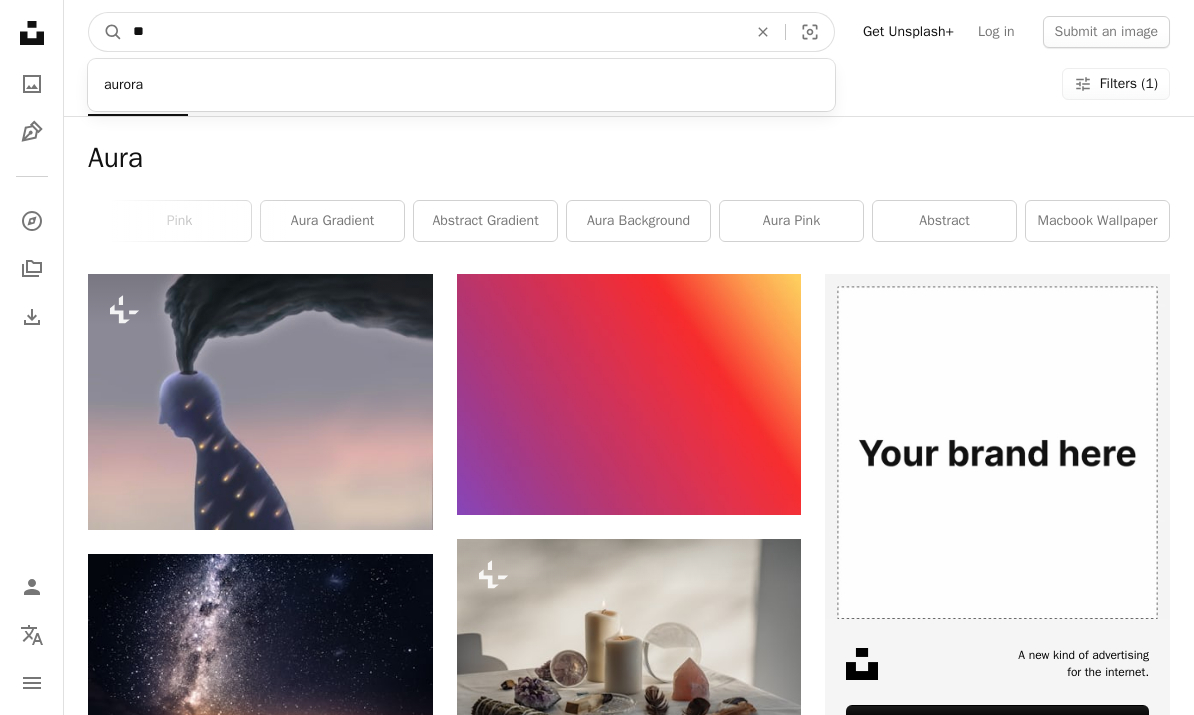 type on "*" 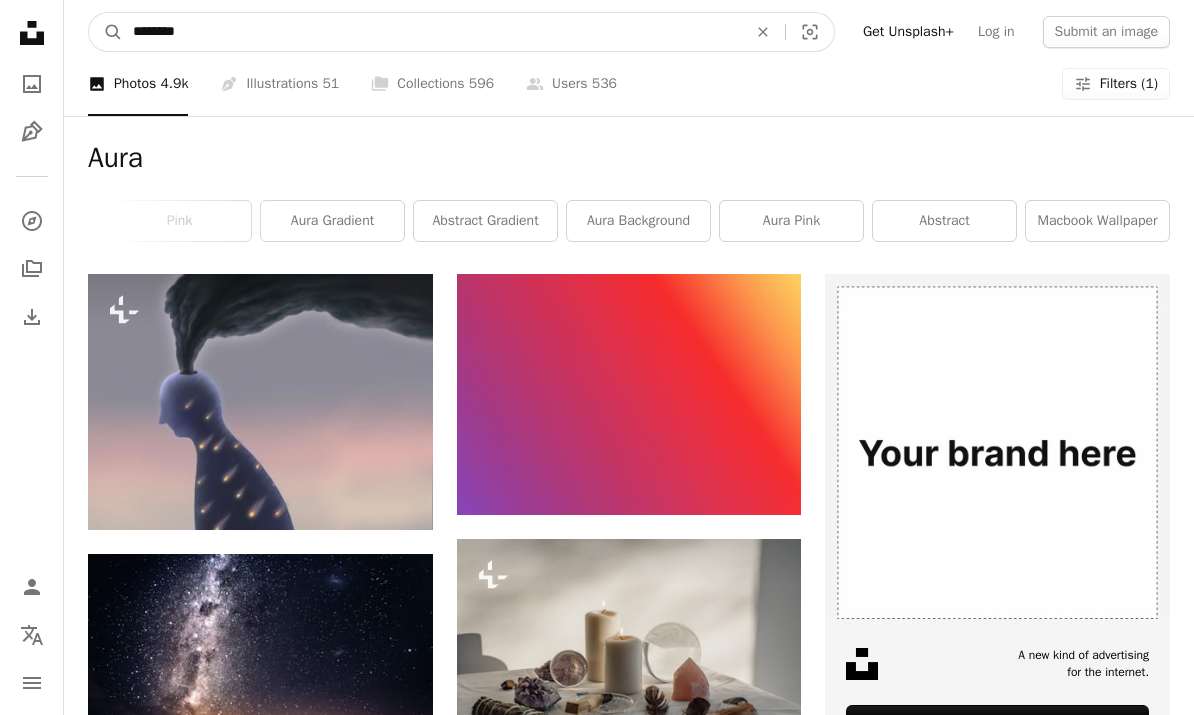type on "*********" 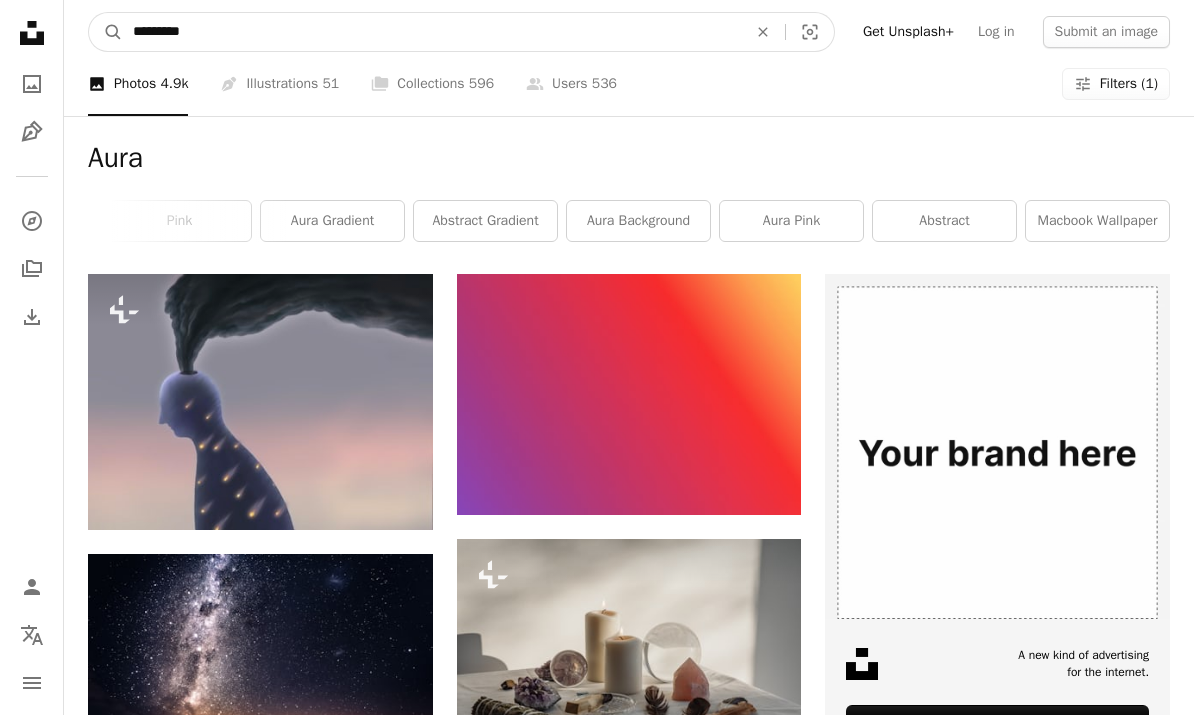 click on "A magnifying glass" at bounding box center (106, 32) 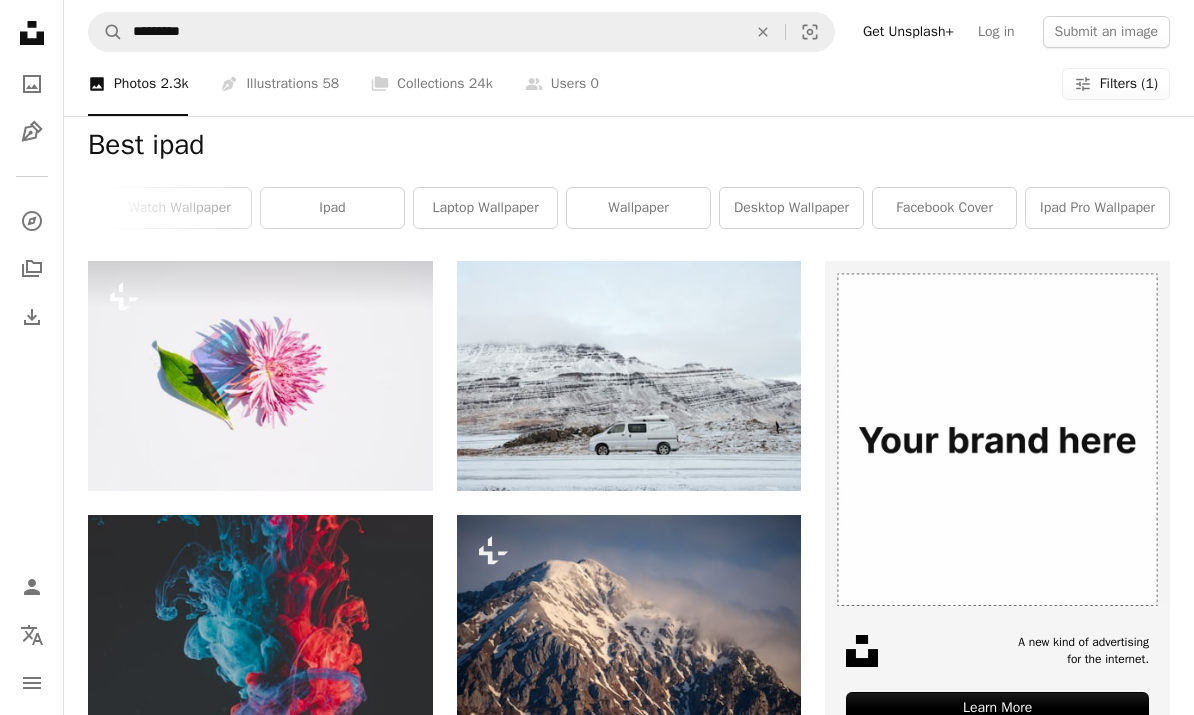 scroll, scrollTop: 0, scrollLeft: 0, axis: both 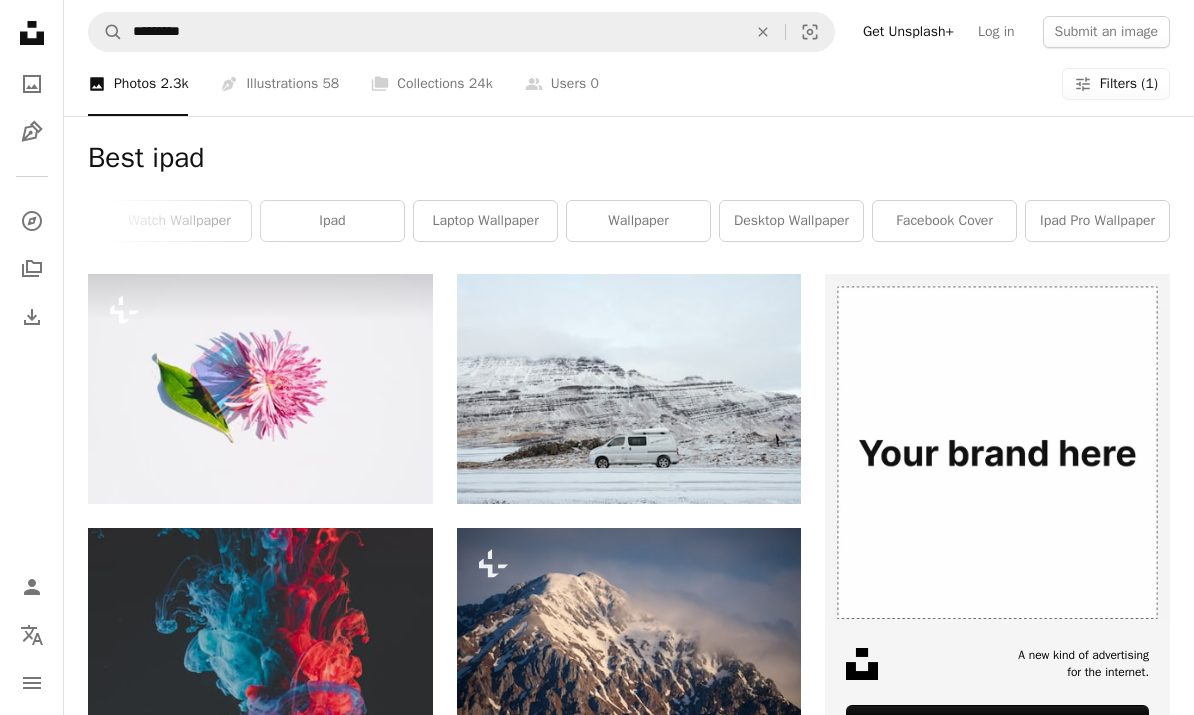 click on "An X shape" 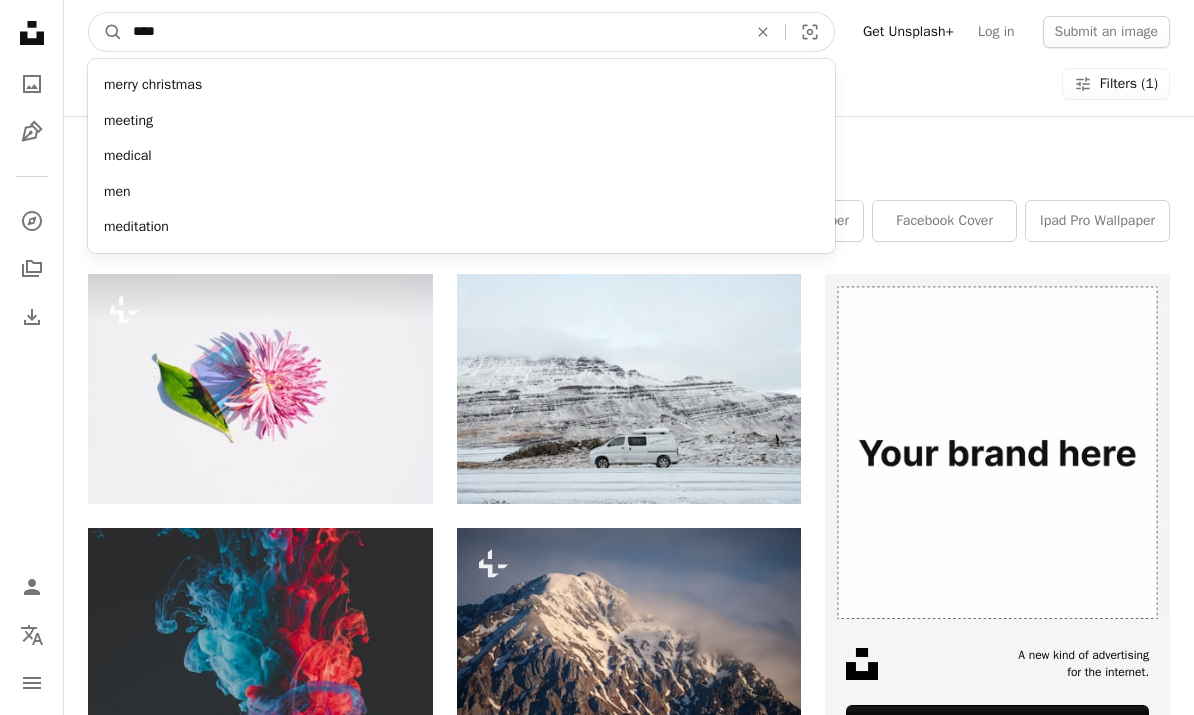 type on "*****" 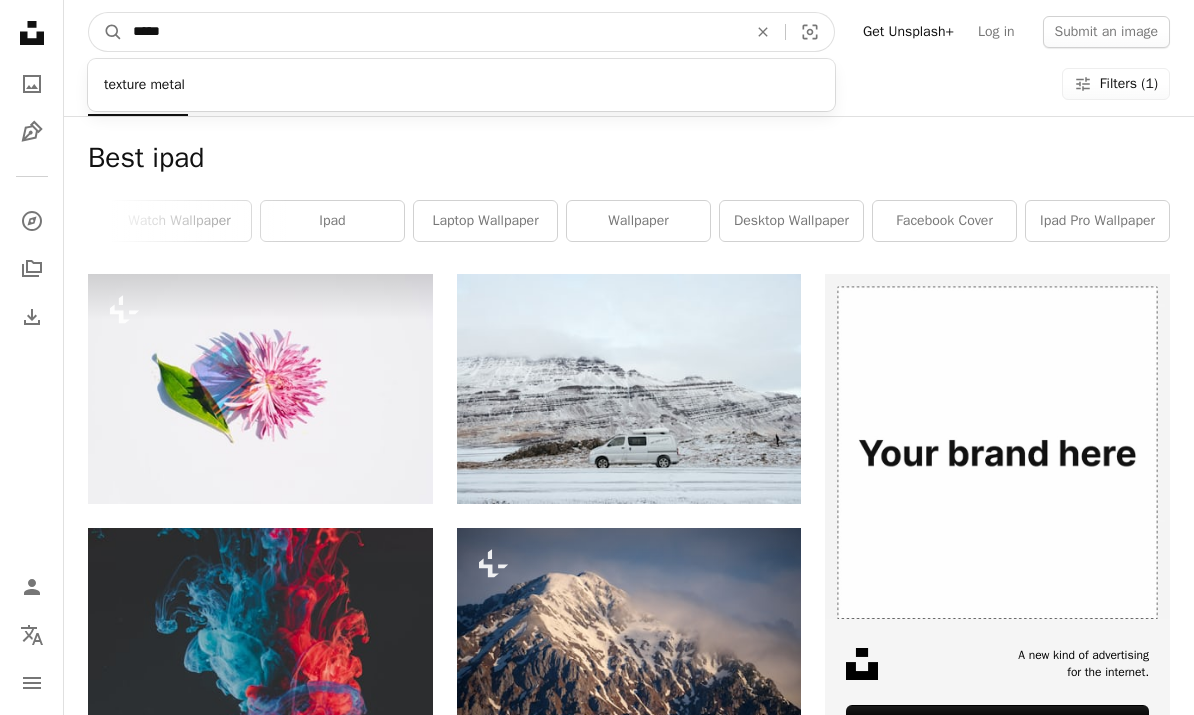 click on "A magnifying glass" at bounding box center [106, 32] 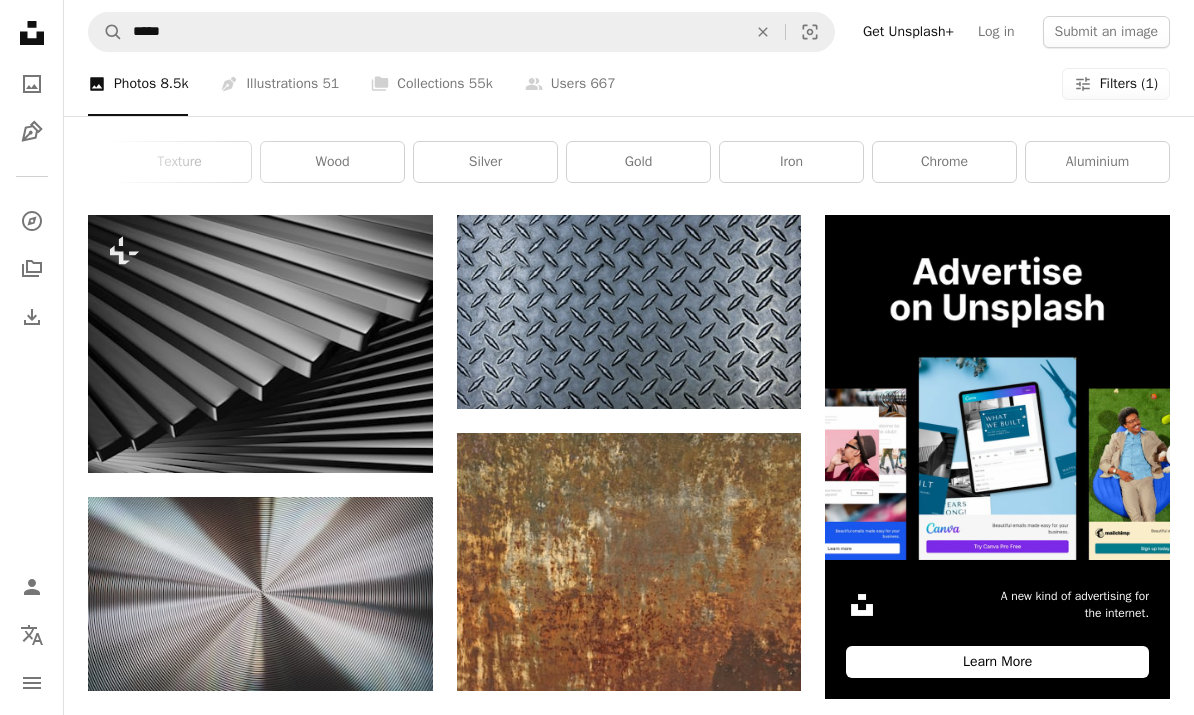 scroll, scrollTop: 0, scrollLeft: 0, axis: both 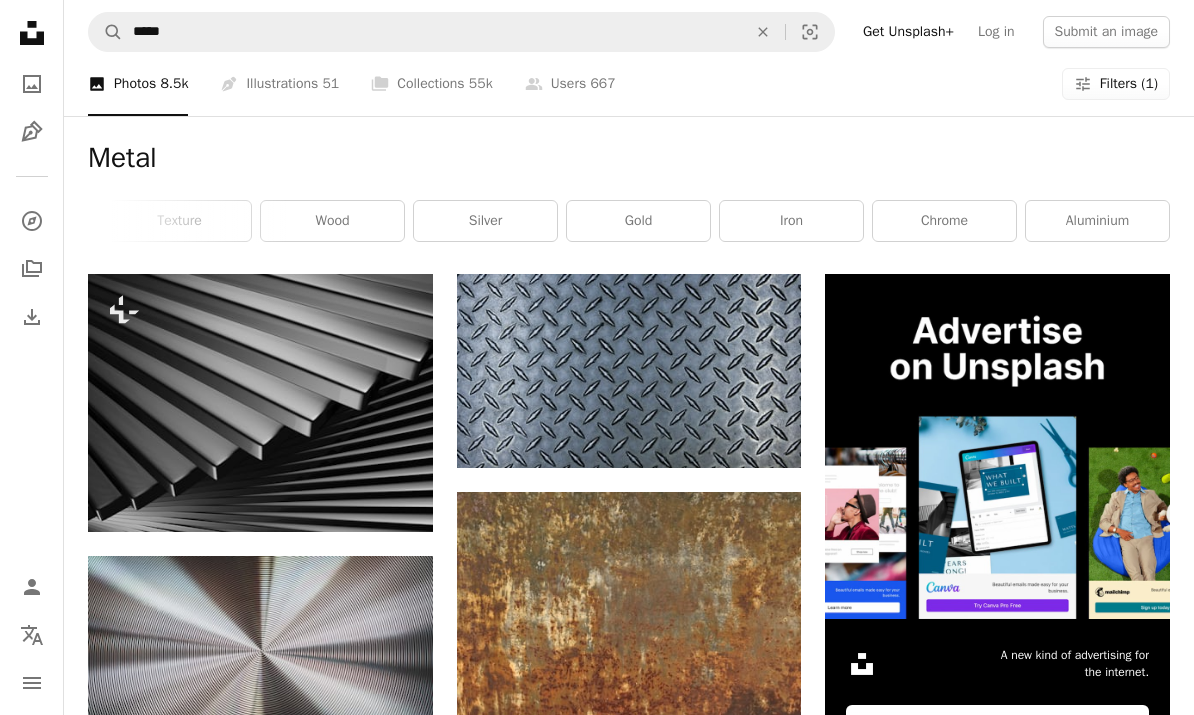 click on "gold" at bounding box center (638, 221) 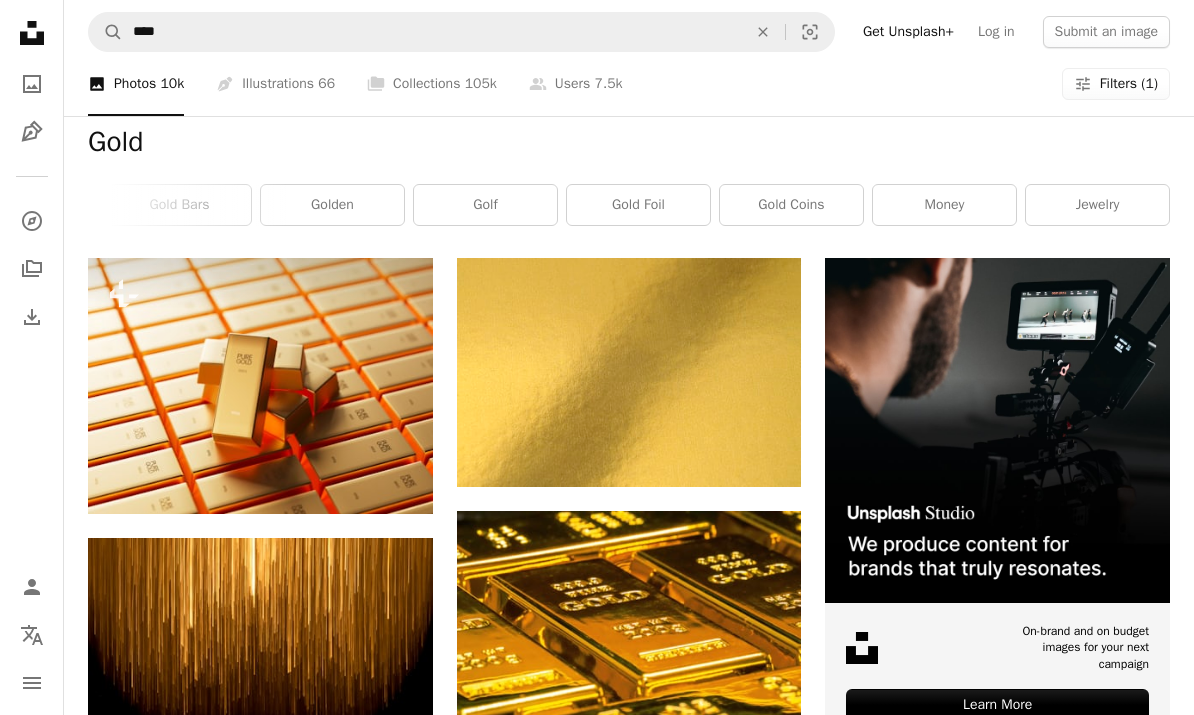 scroll, scrollTop: 0, scrollLeft: 0, axis: both 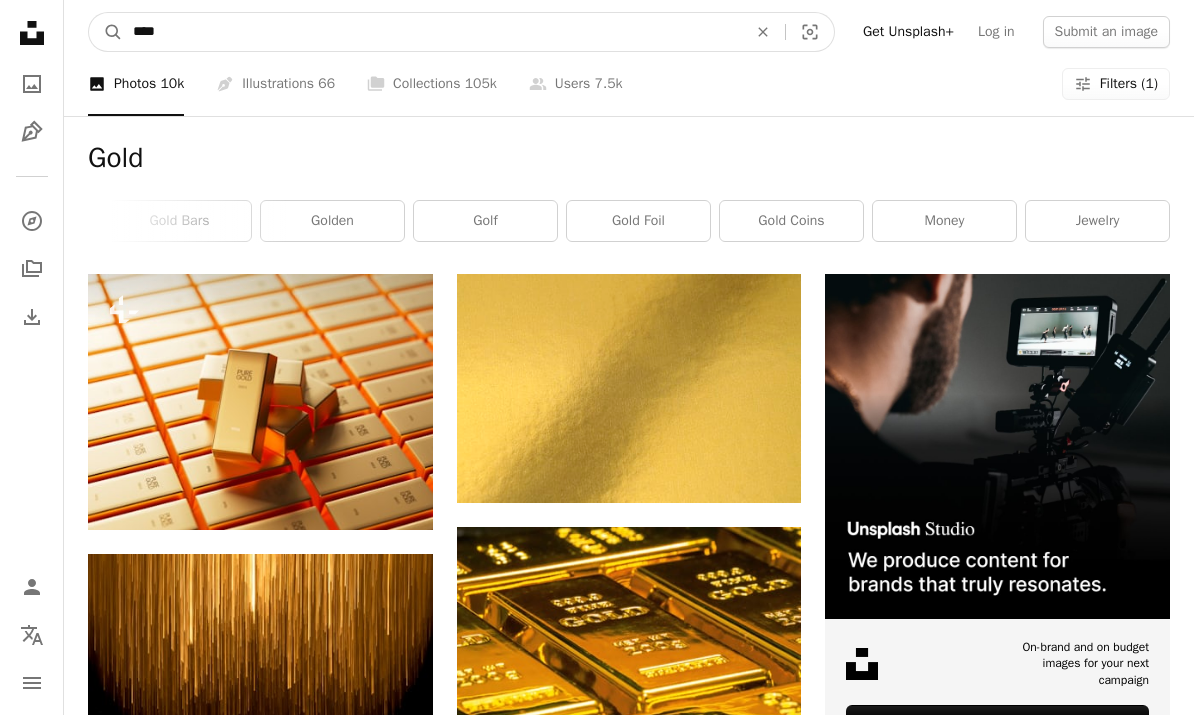 click on "****" at bounding box center (432, 32) 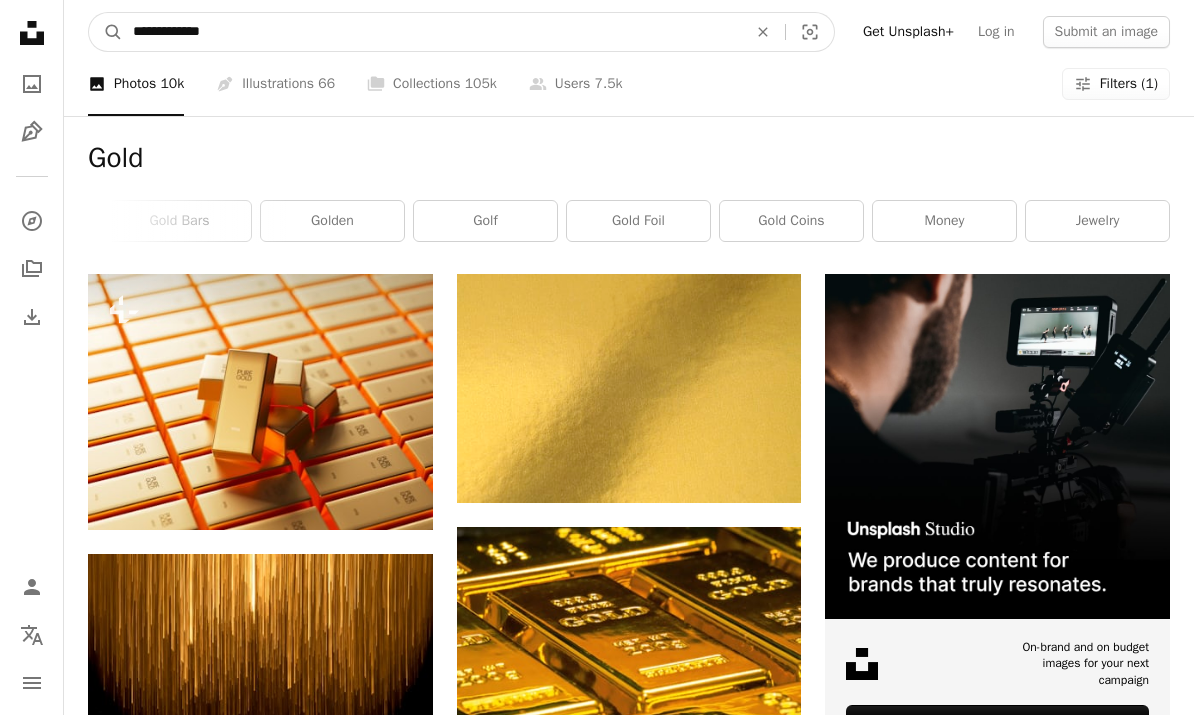 type on "**********" 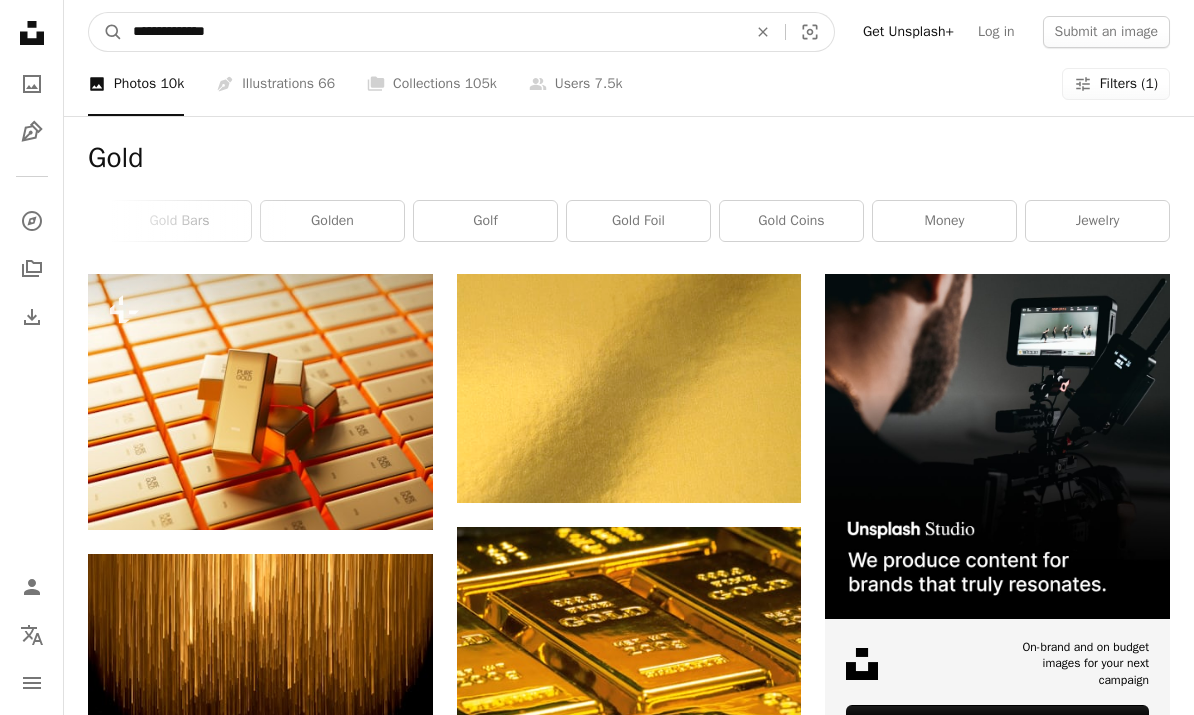 click on "A magnifying glass" at bounding box center (106, 32) 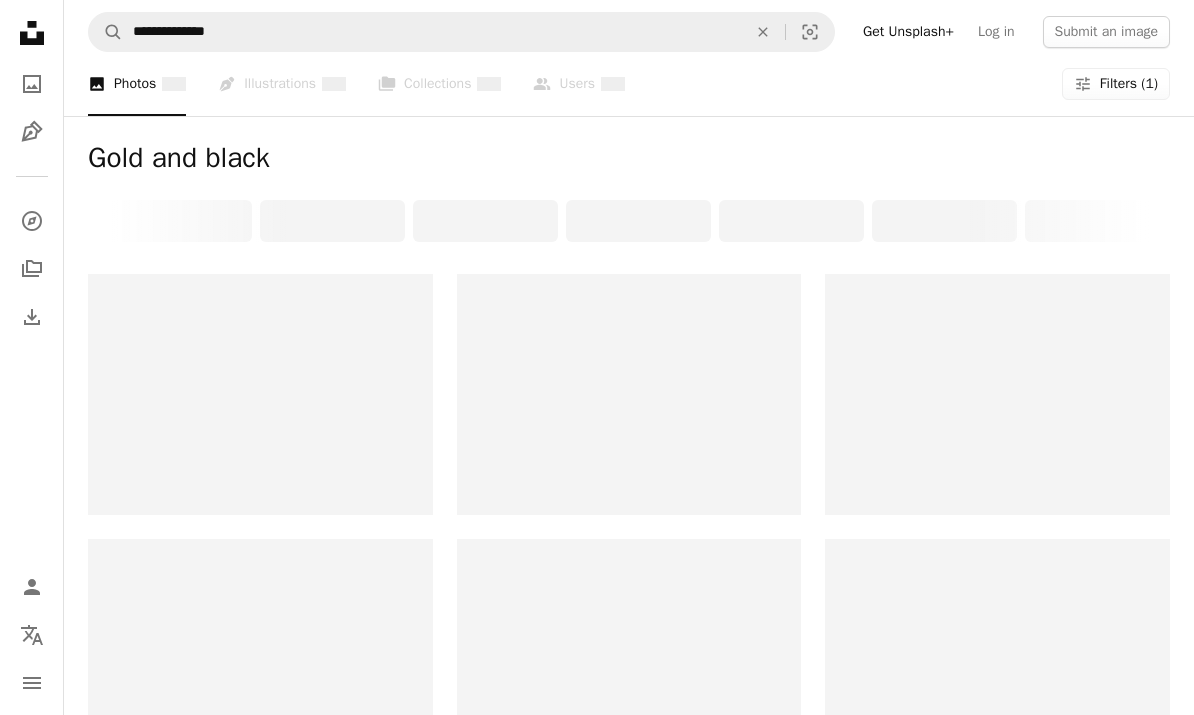scroll, scrollTop: 0, scrollLeft: 593, axis: horizontal 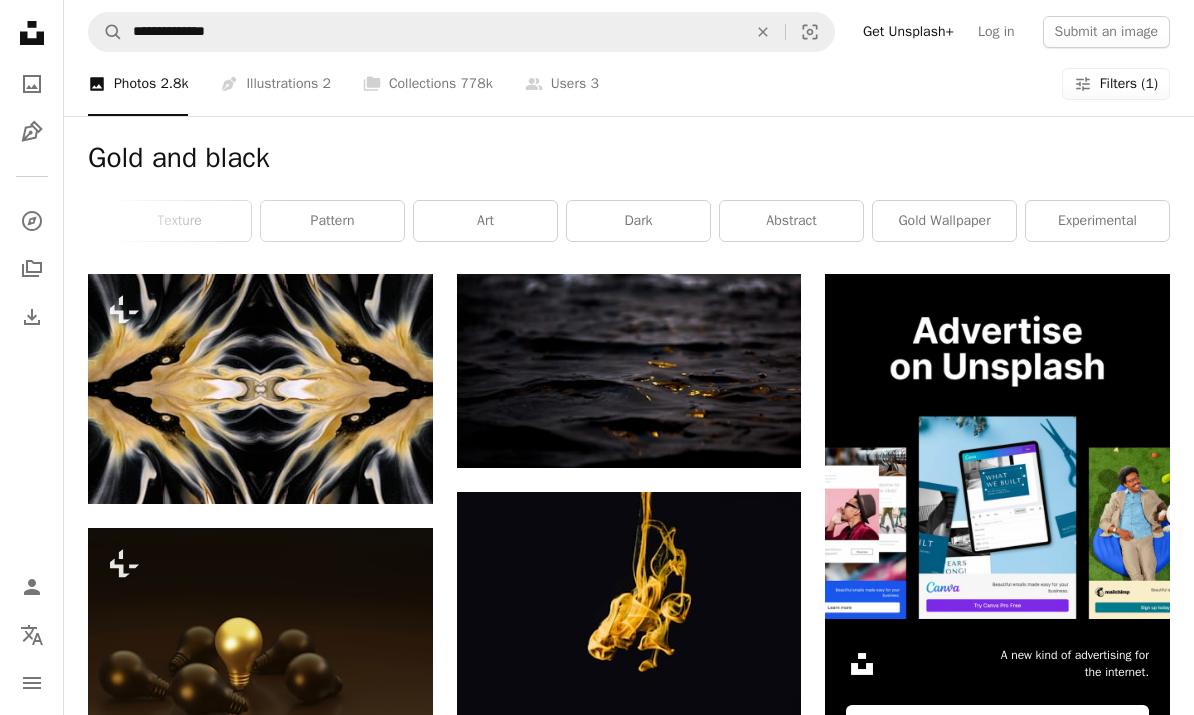 click on "An X shape" 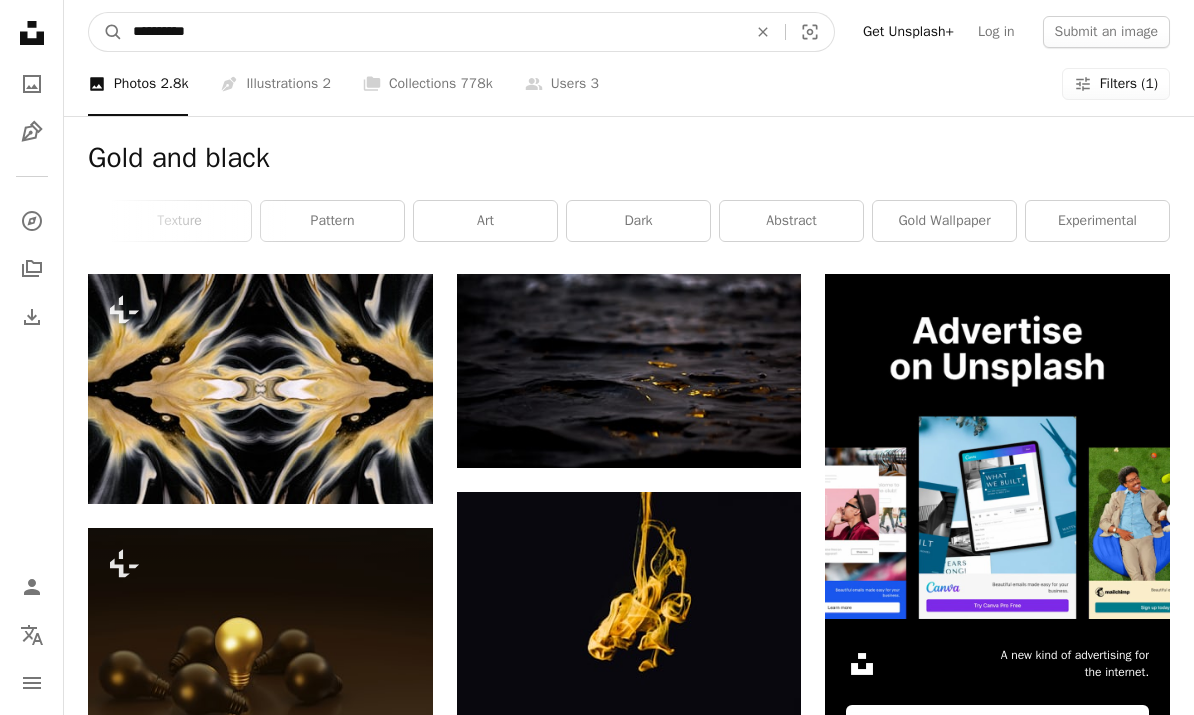 type on "**********" 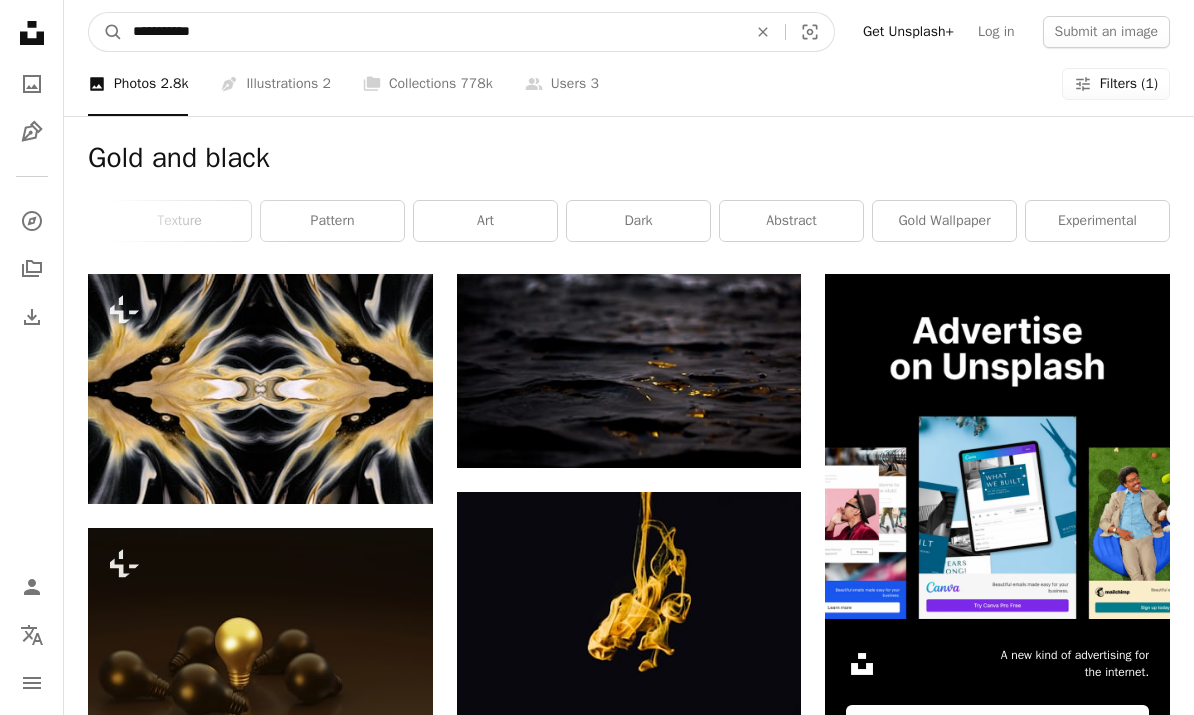 click on "A magnifying glass" at bounding box center [106, 32] 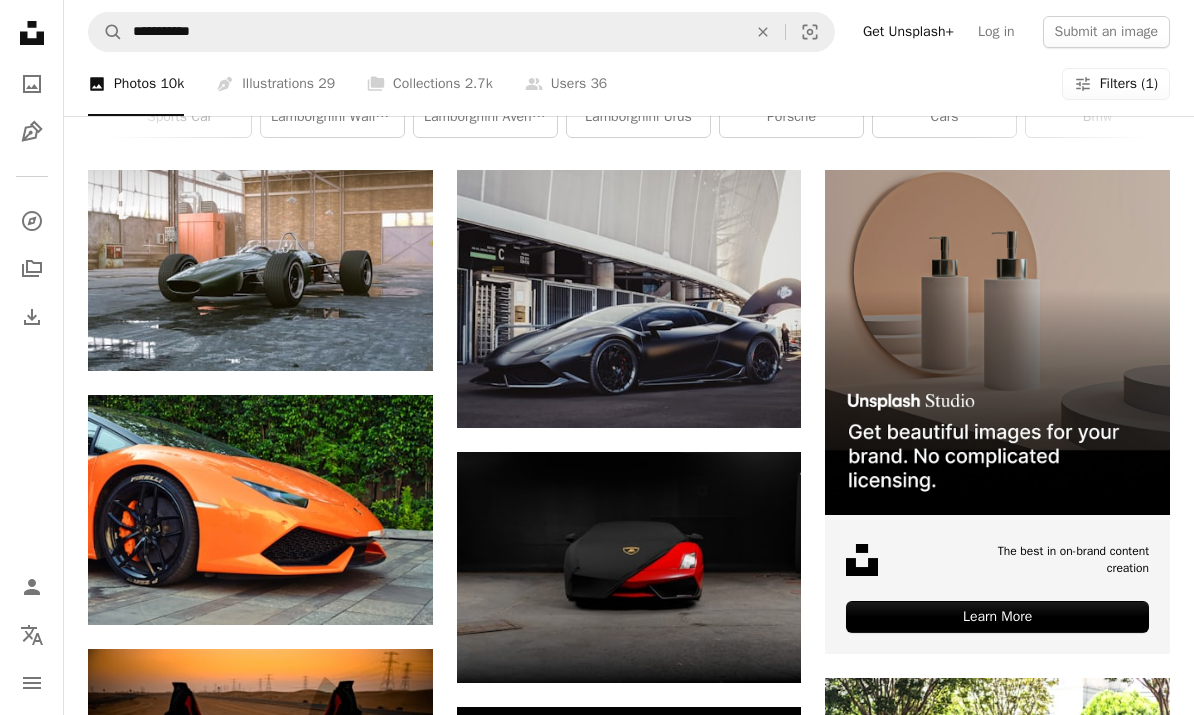 scroll, scrollTop: 105, scrollLeft: 0, axis: vertical 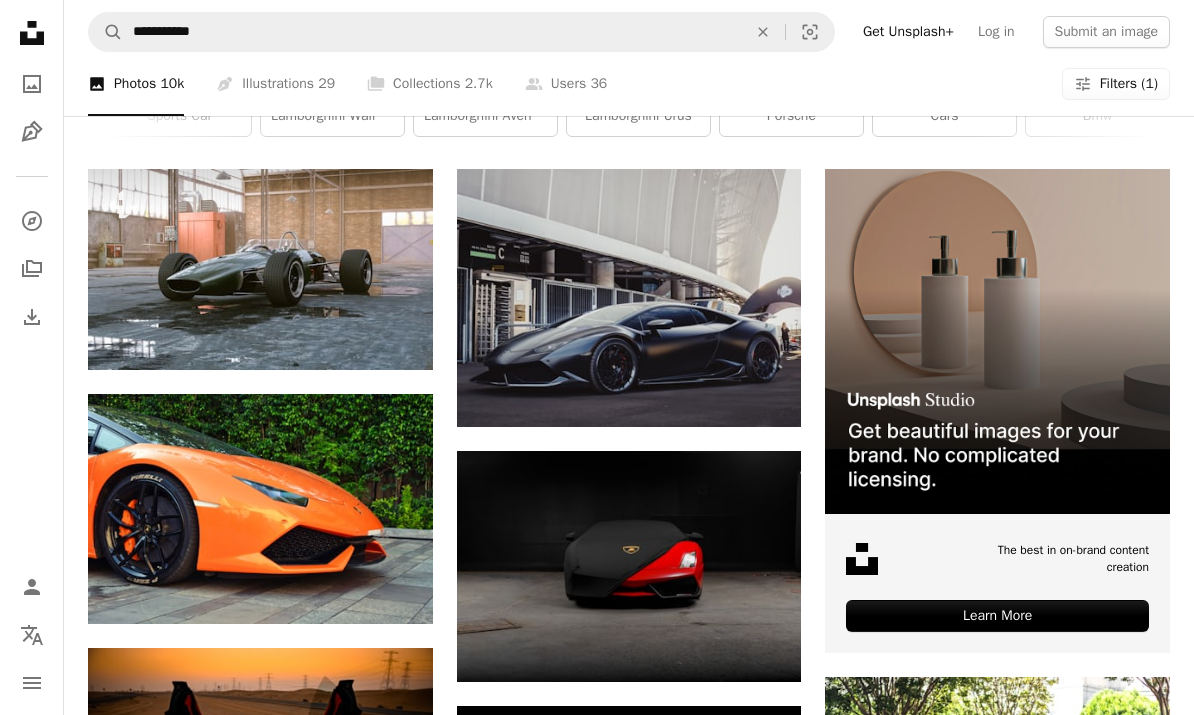 click at bounding box center (629, 298) 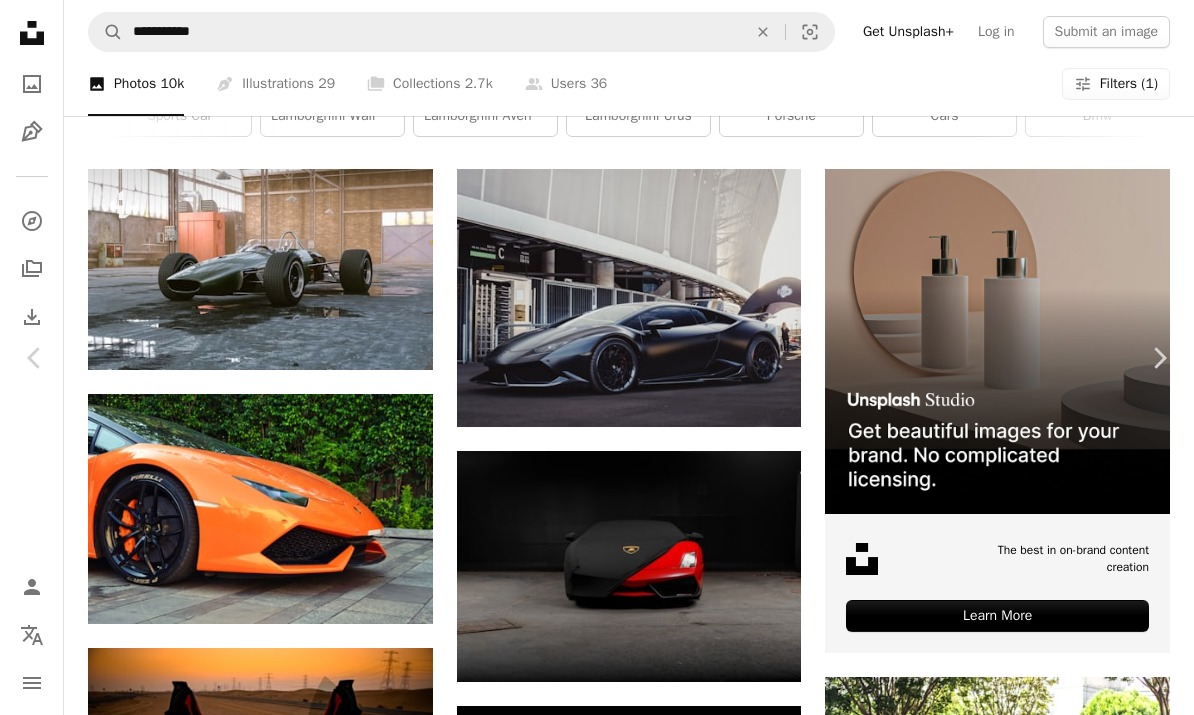 scroll, scrollTop: 180, scrollLeft: 0, axis: vertical 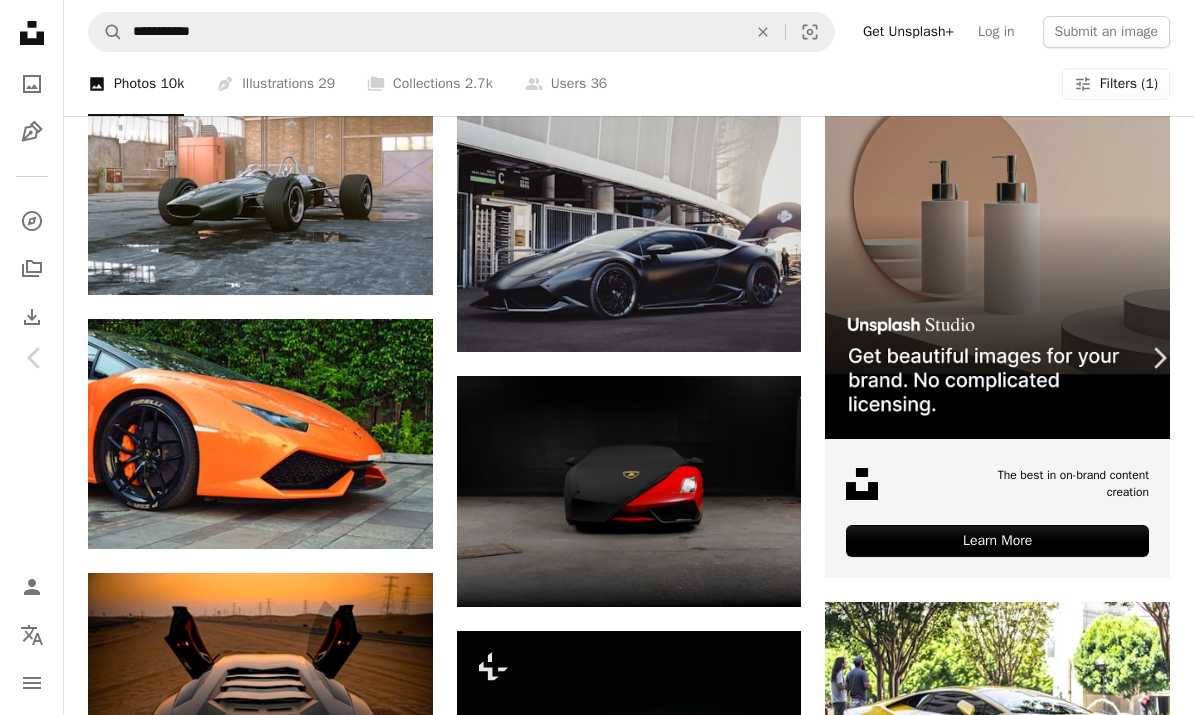 click on "An X shape" at bounding box center (20, 20) 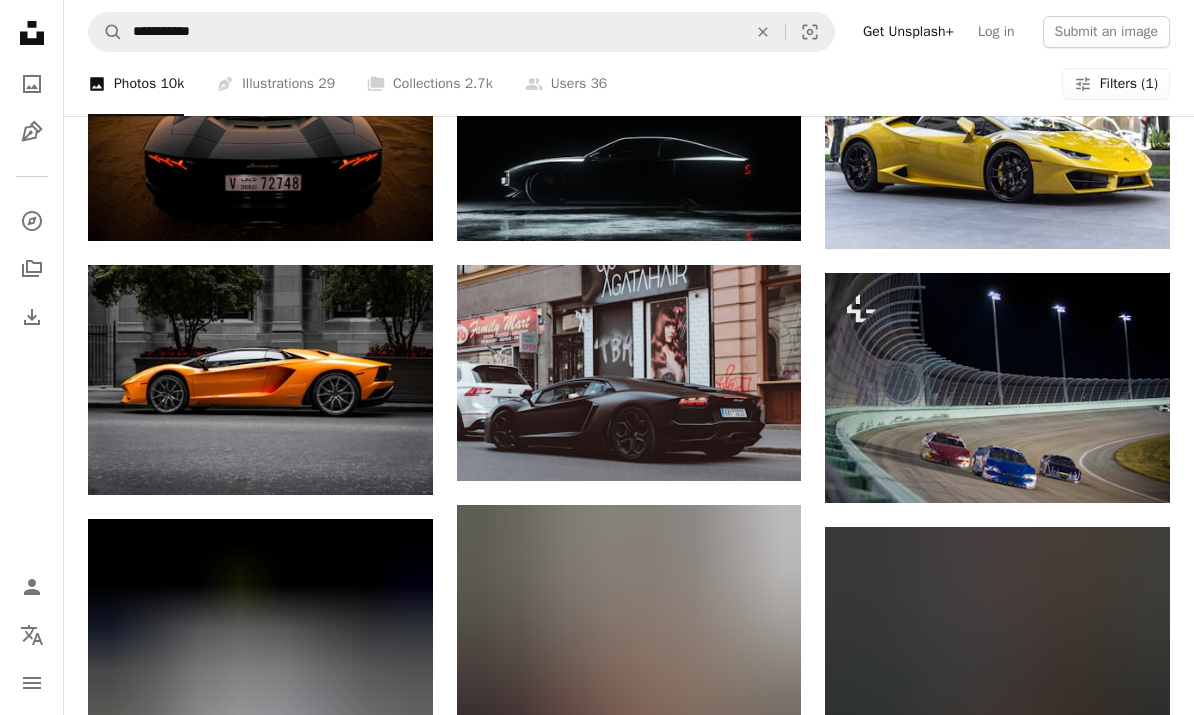 scroll, scrollTop: 764, scrollLeft: 0, axis: vertical 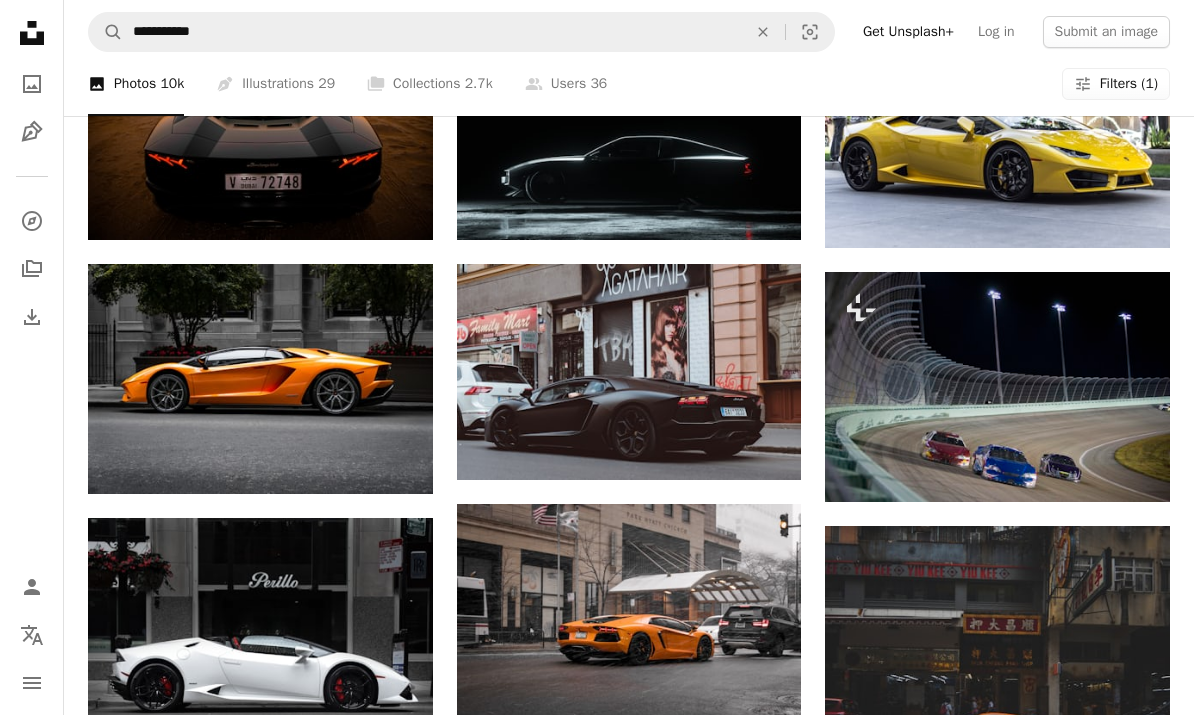 click at bounding box center [629, 371] 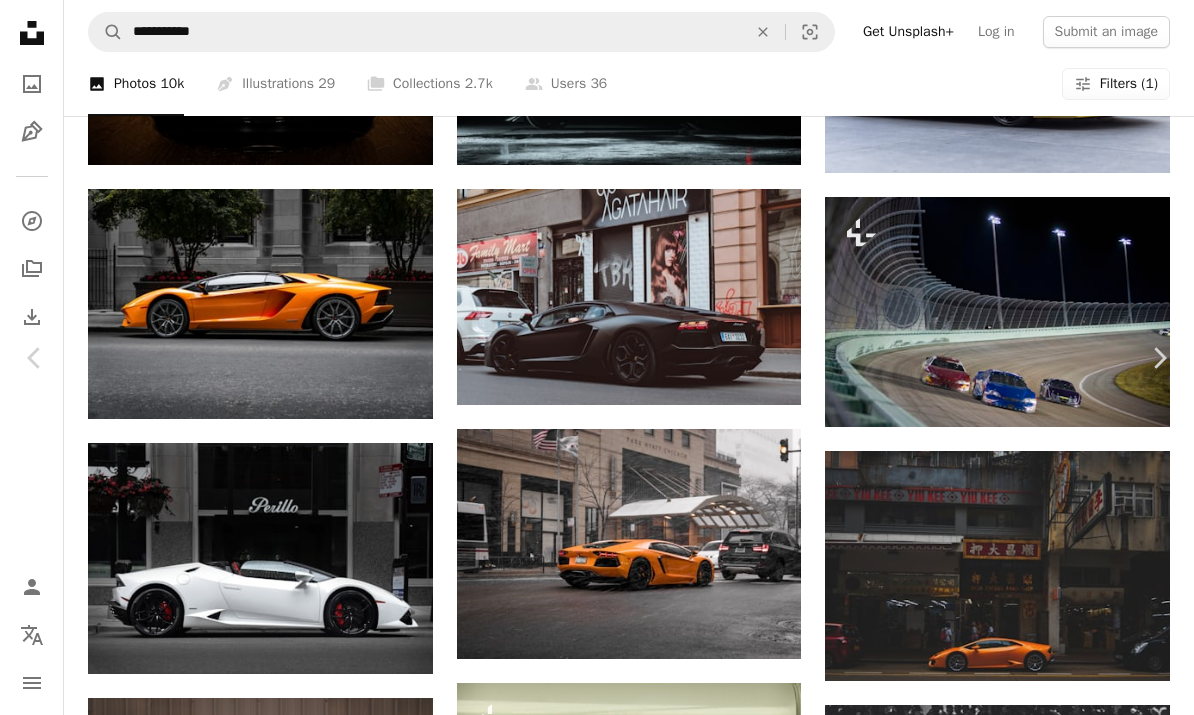 click on "An X shape" at bounding box center (20, 20) 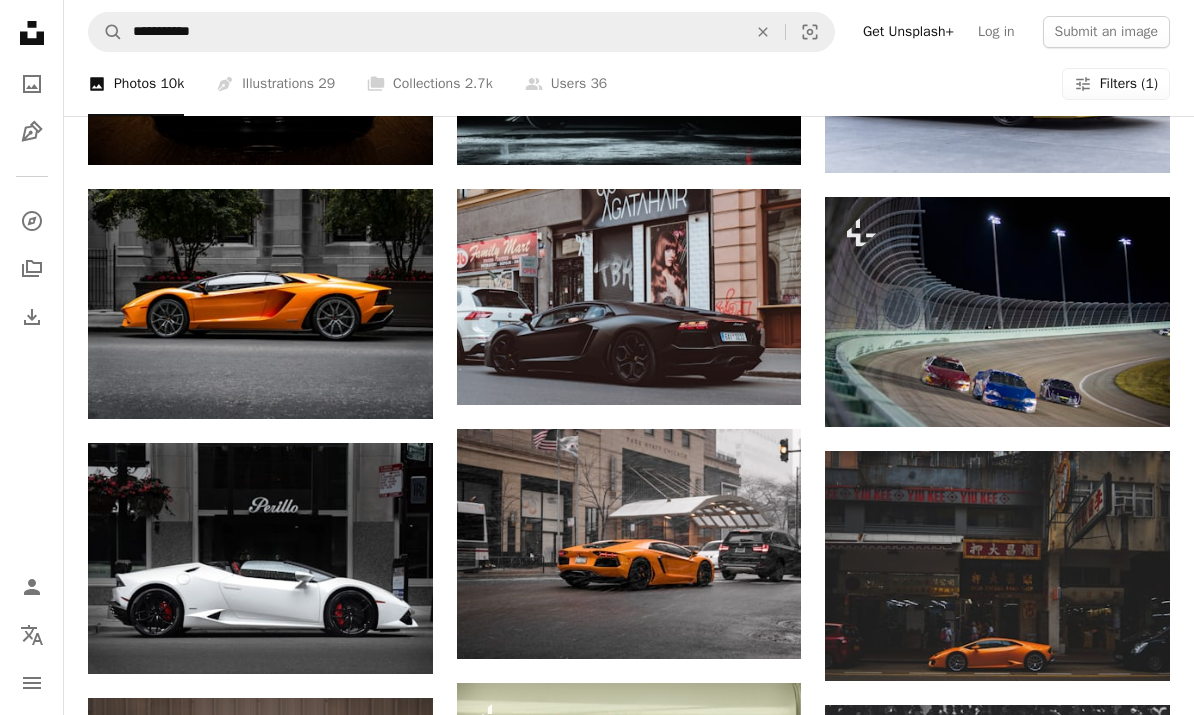 click at bounding box center (260, 558) 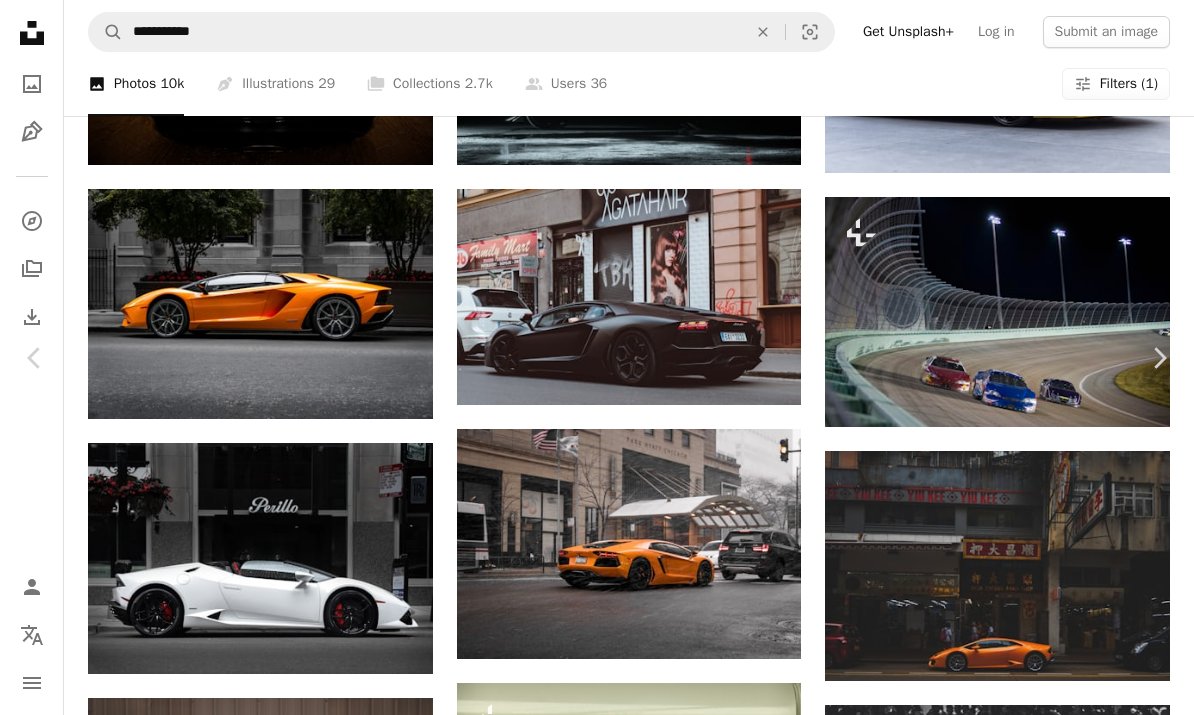 click on "An X shape" at bounding box center [20, 20] 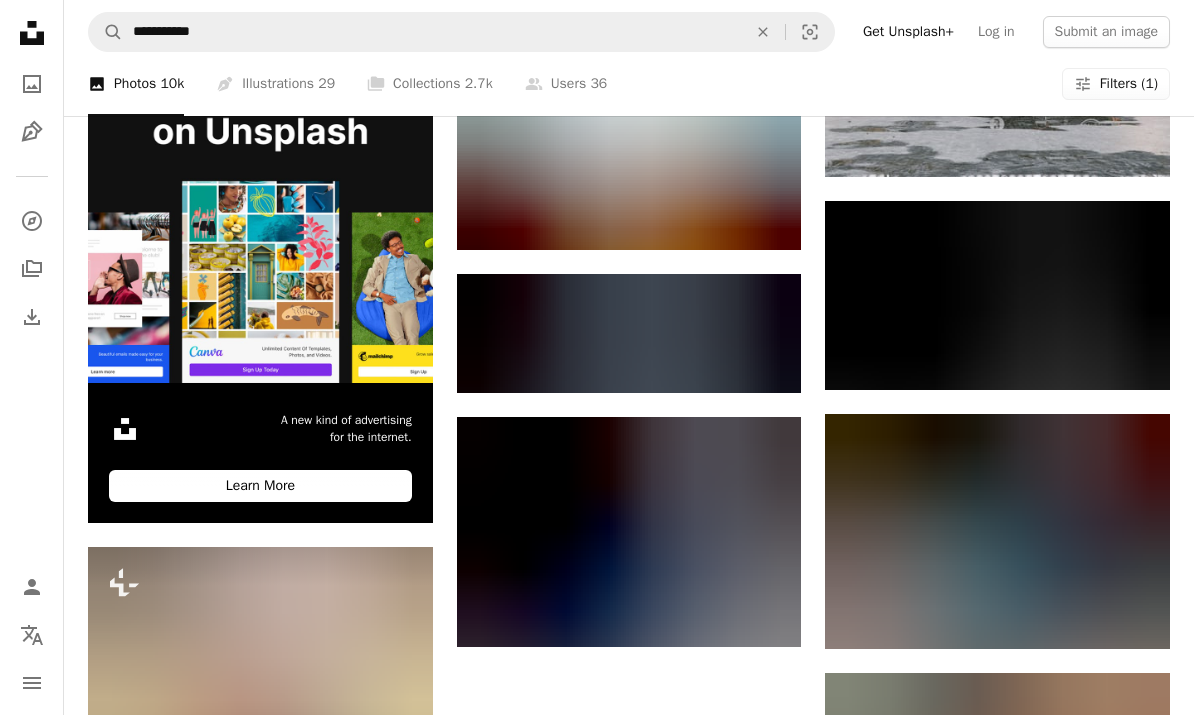 scroll, scrollTop: 2757, scrollLeft: 0, axis: vertical 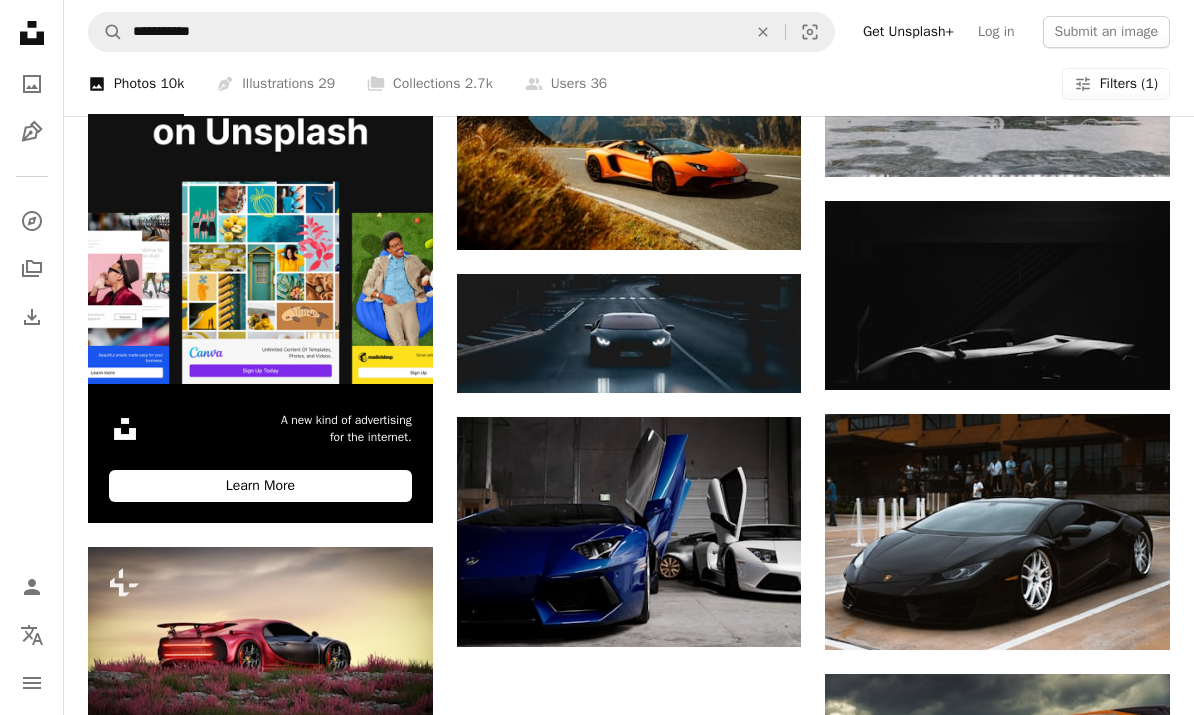click at bounding box center (997, 296) 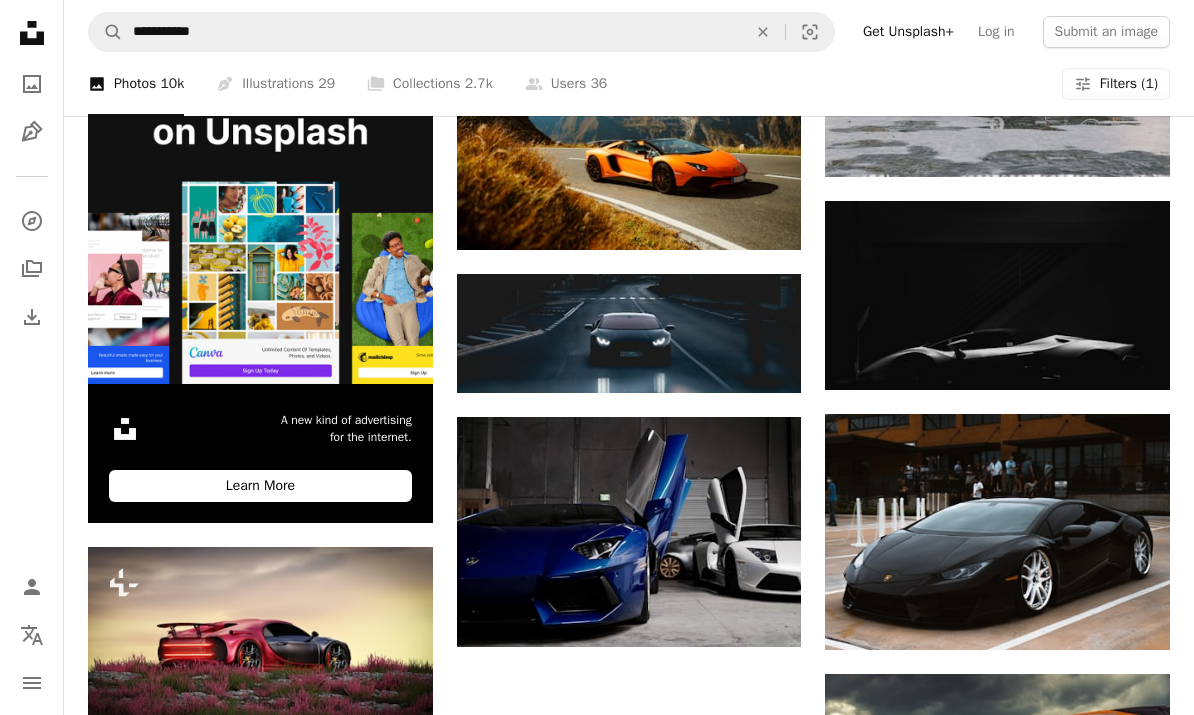 scroll, scrollTop: 2832, scrollLeft: 0, axis: vertical 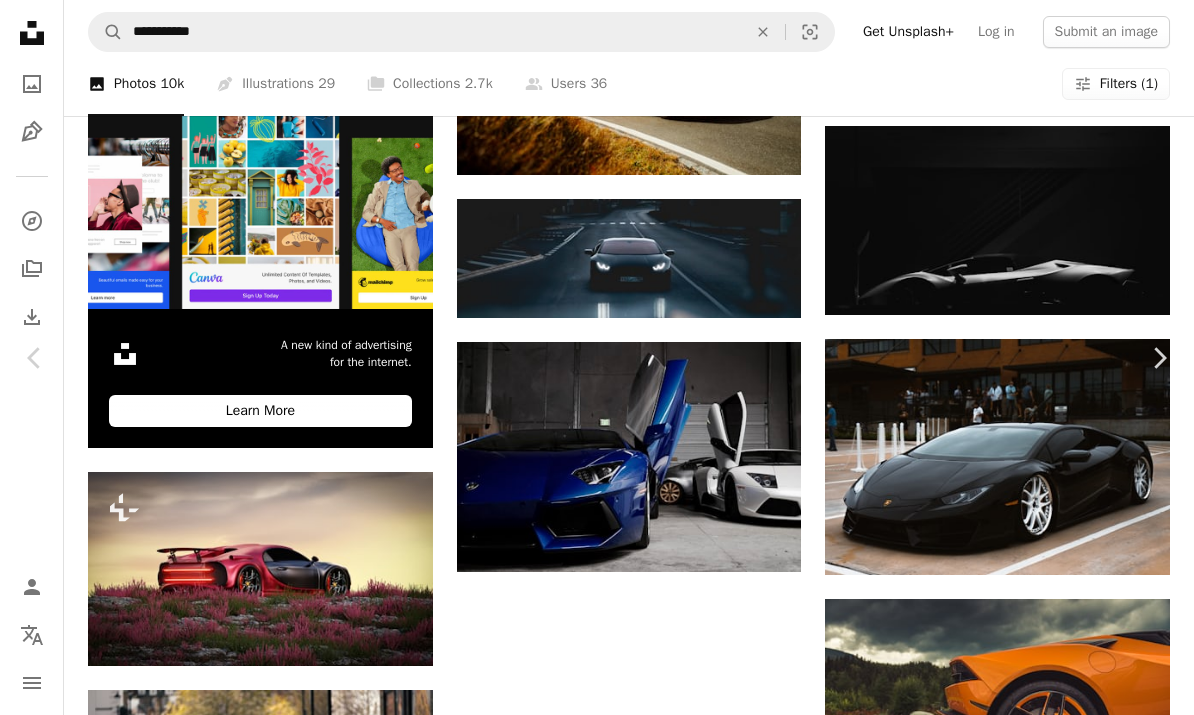 click on "An X shape" at bounding box center (20, 20) 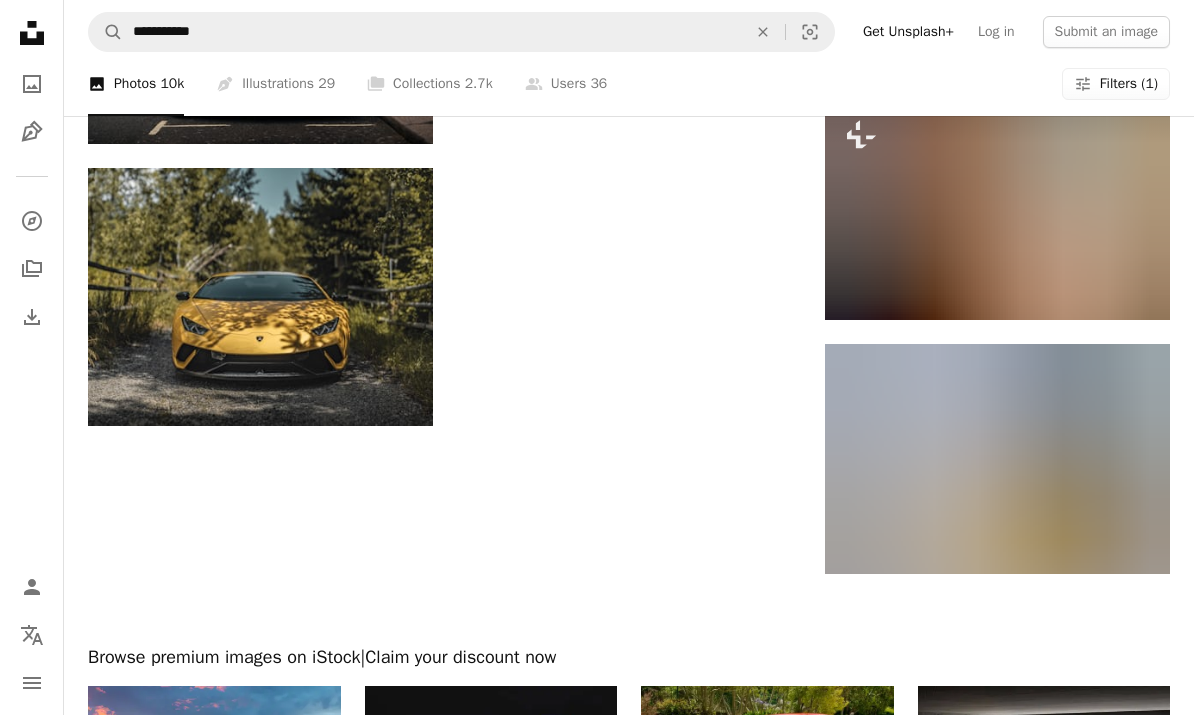 scroll, scrollTop: 3572, scrollLeft: 0, axis: vertical 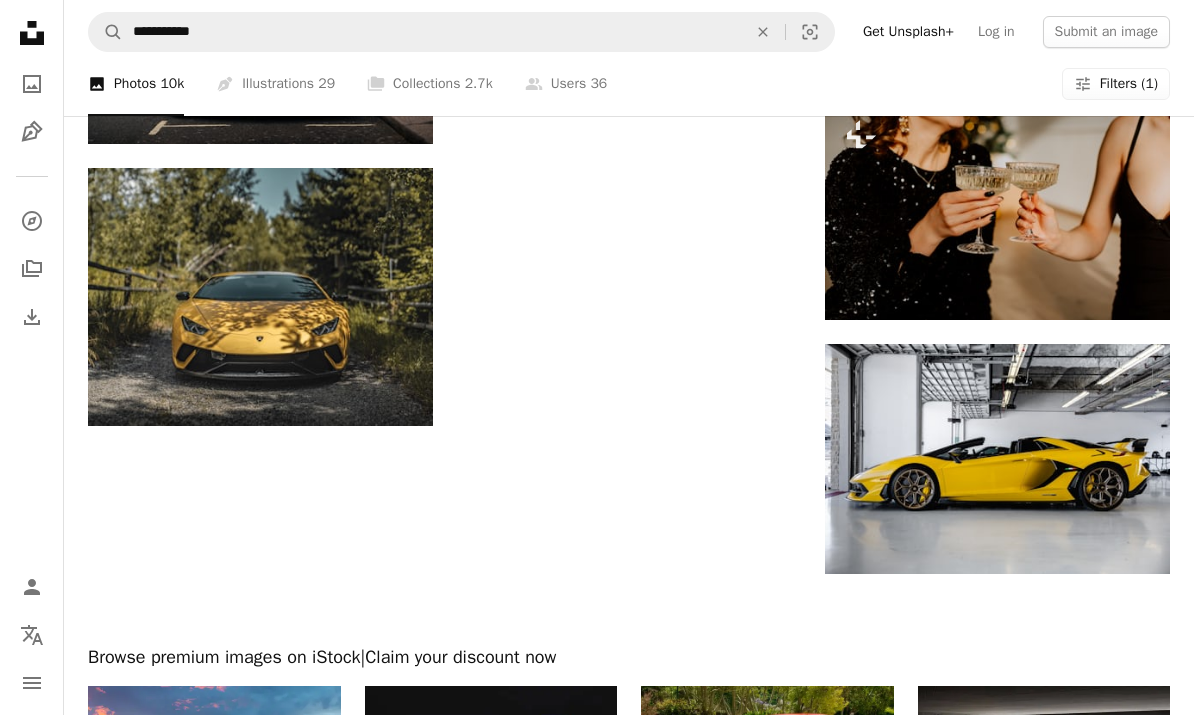 click at bounding box center [997, 459] 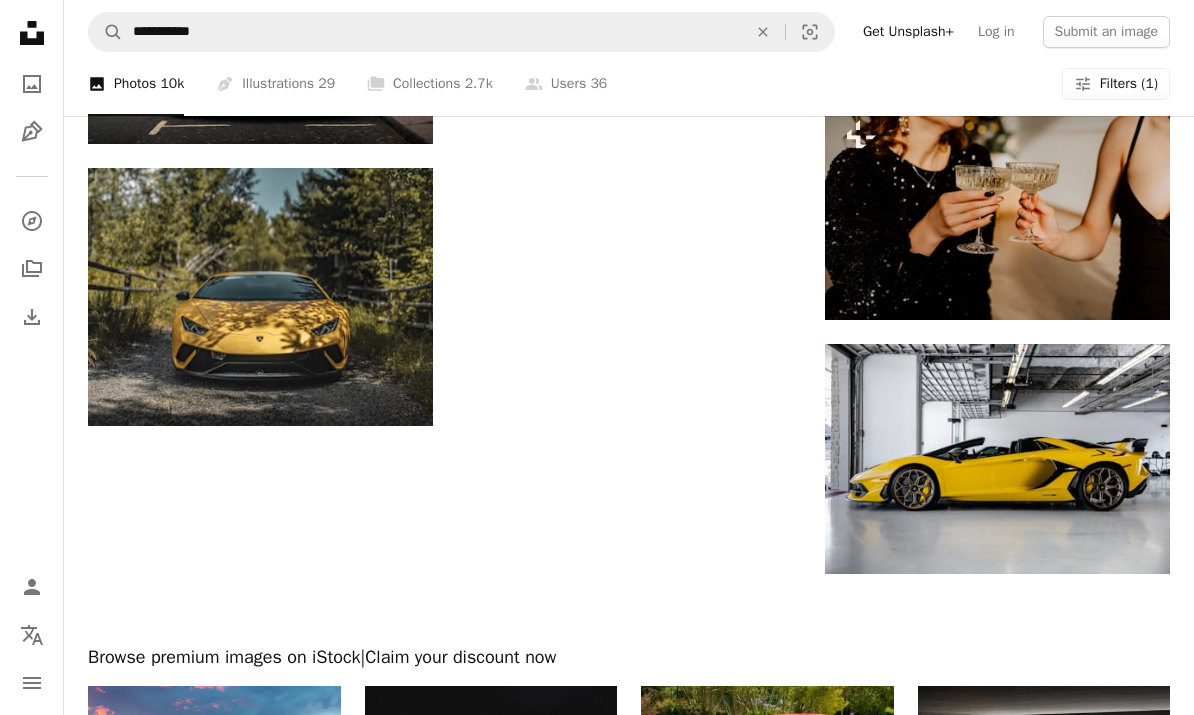 scroll, scrollTop: 3647, scrollLeft: 0, axis: vertical 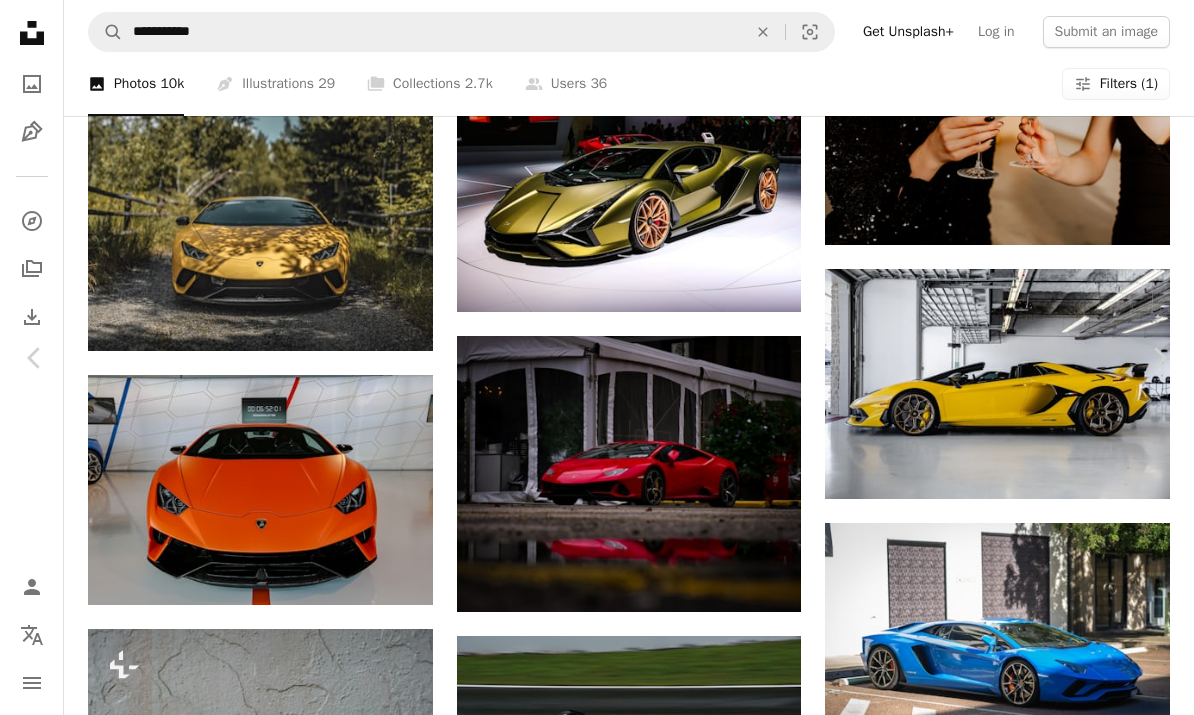 click on "An X shape" at bounding box center (20, 20) 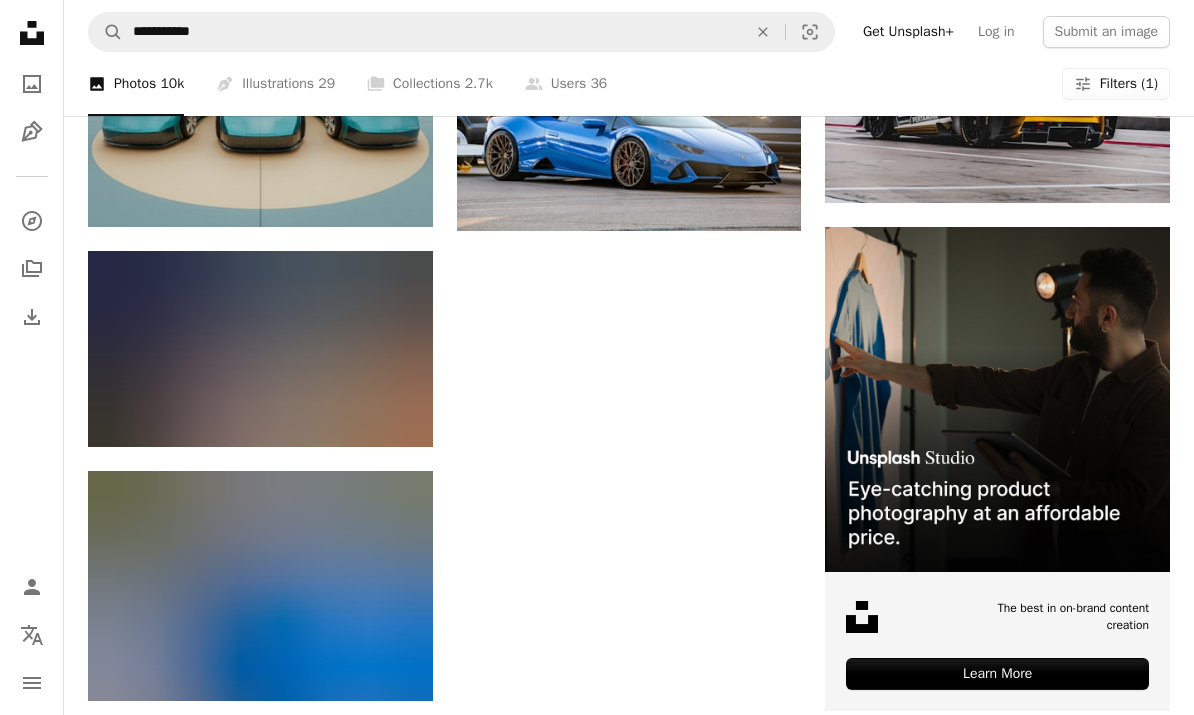 scroll, scrollTop: 4960, scrollLeft: 0, axis: vertical 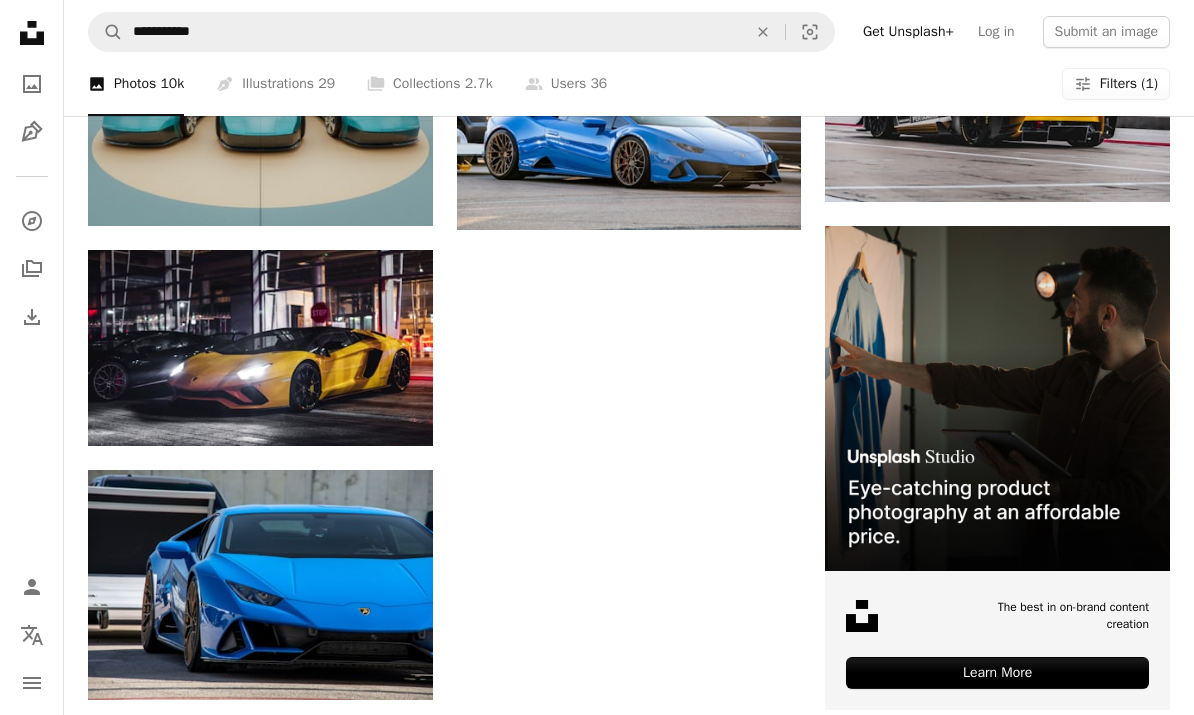 click at bounding box center (260, 348) 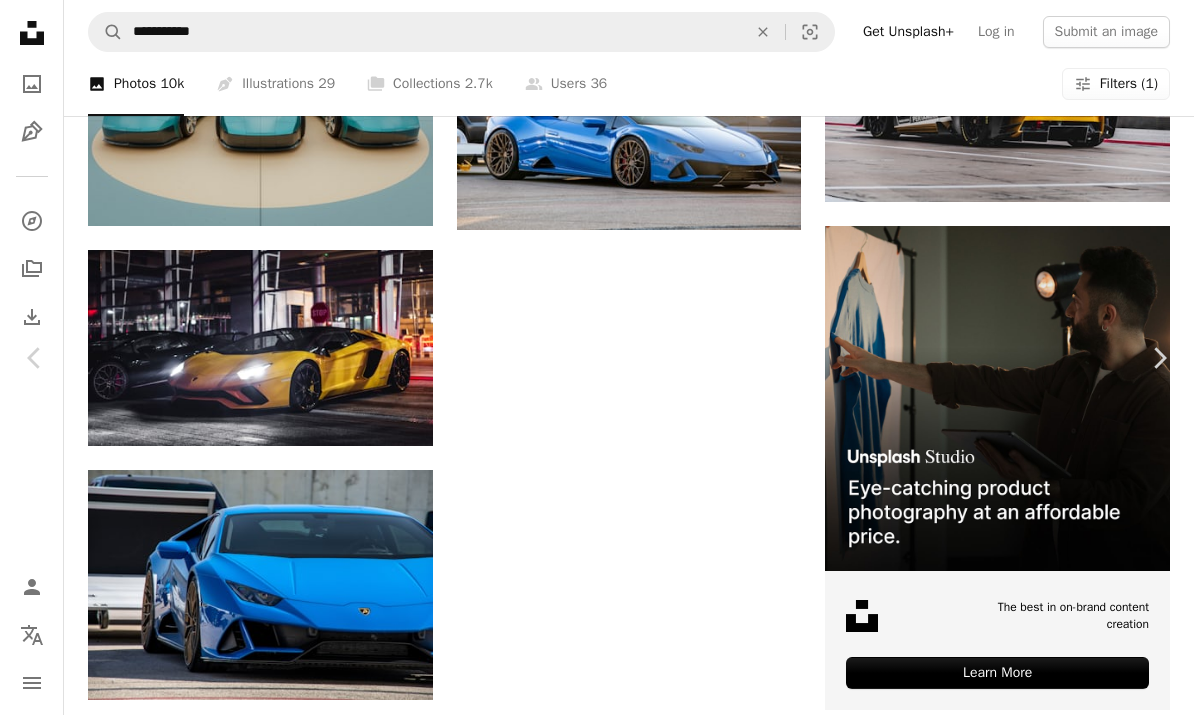 scroll, scrollTop: 5035, scrollLeft: 0, axis: vertical 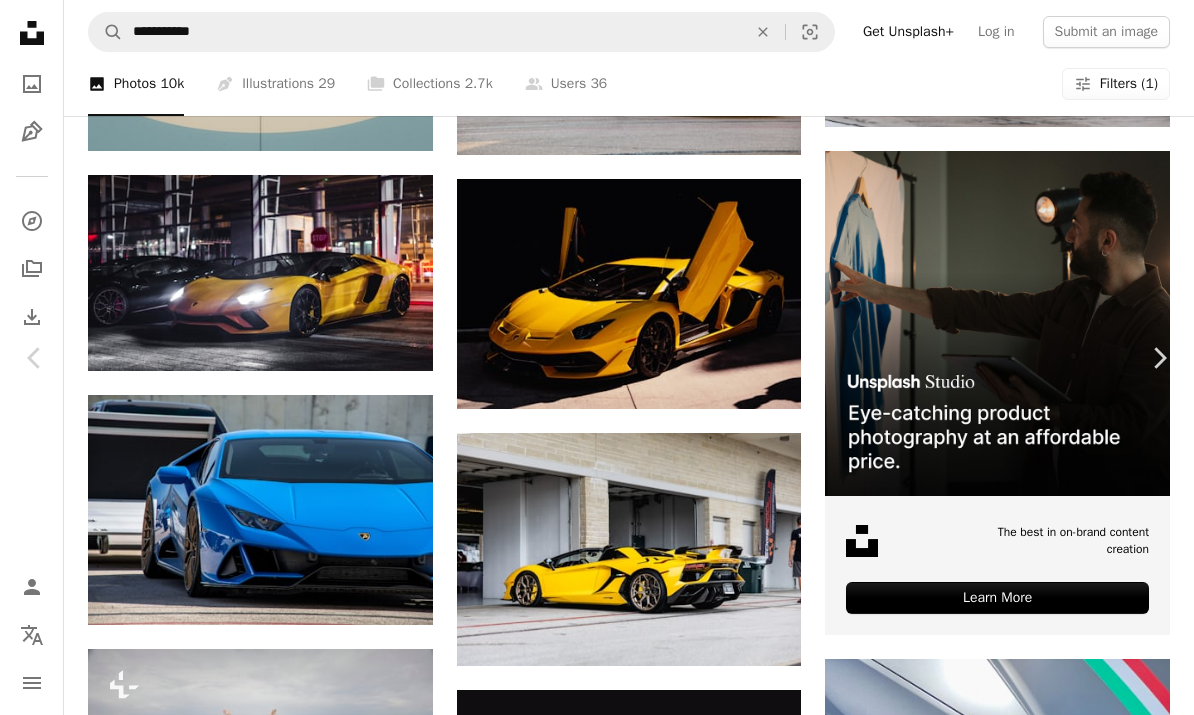 click on "An X shape" at bounding box center (20, 20) 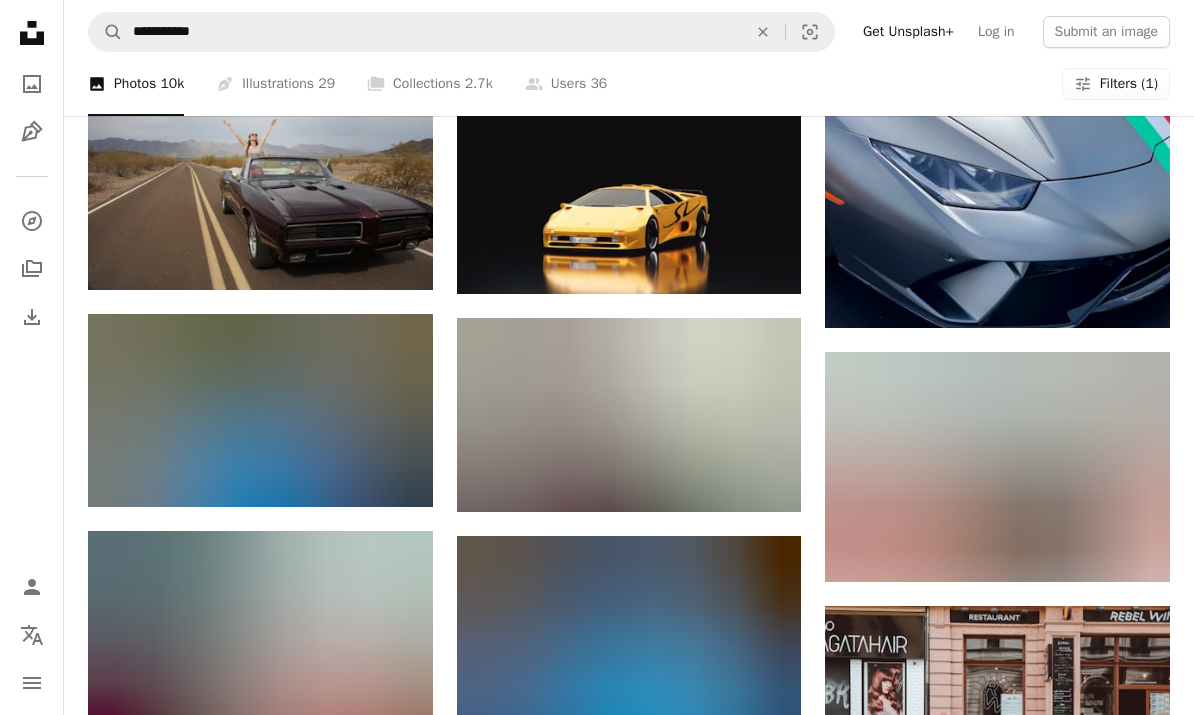 scroll, scrollTop: 5625, scrollLeft: 0, axis: vertical 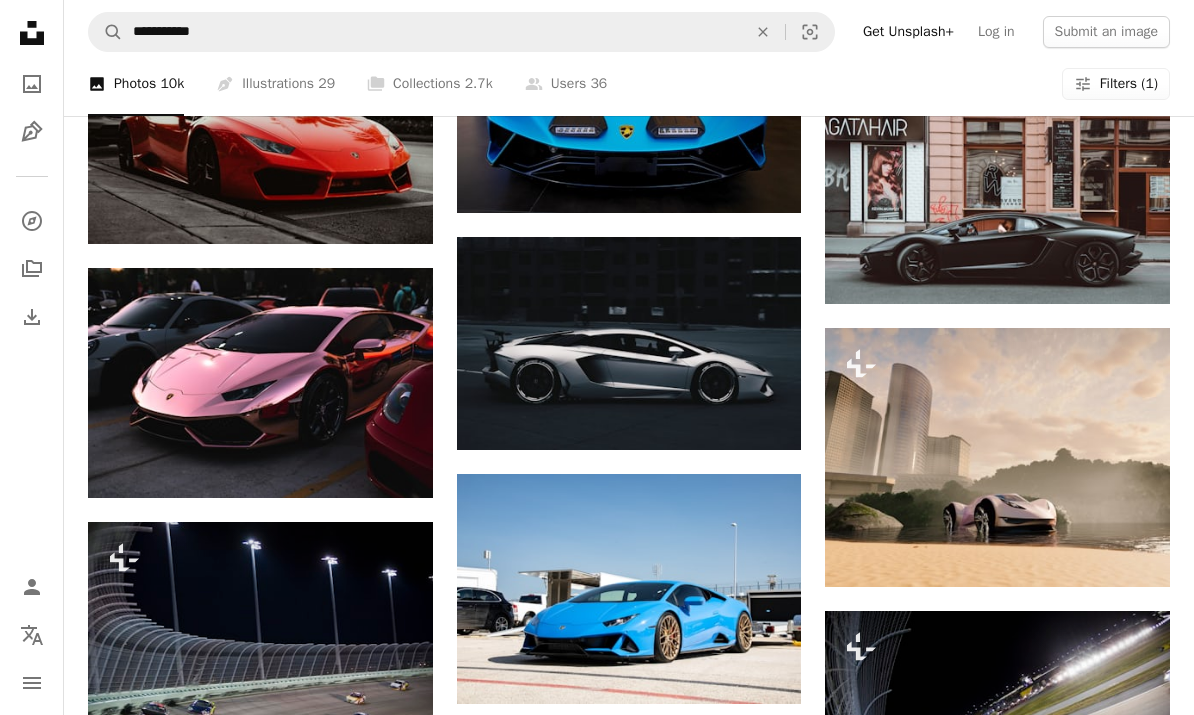 click at bounding box center [629, 343] 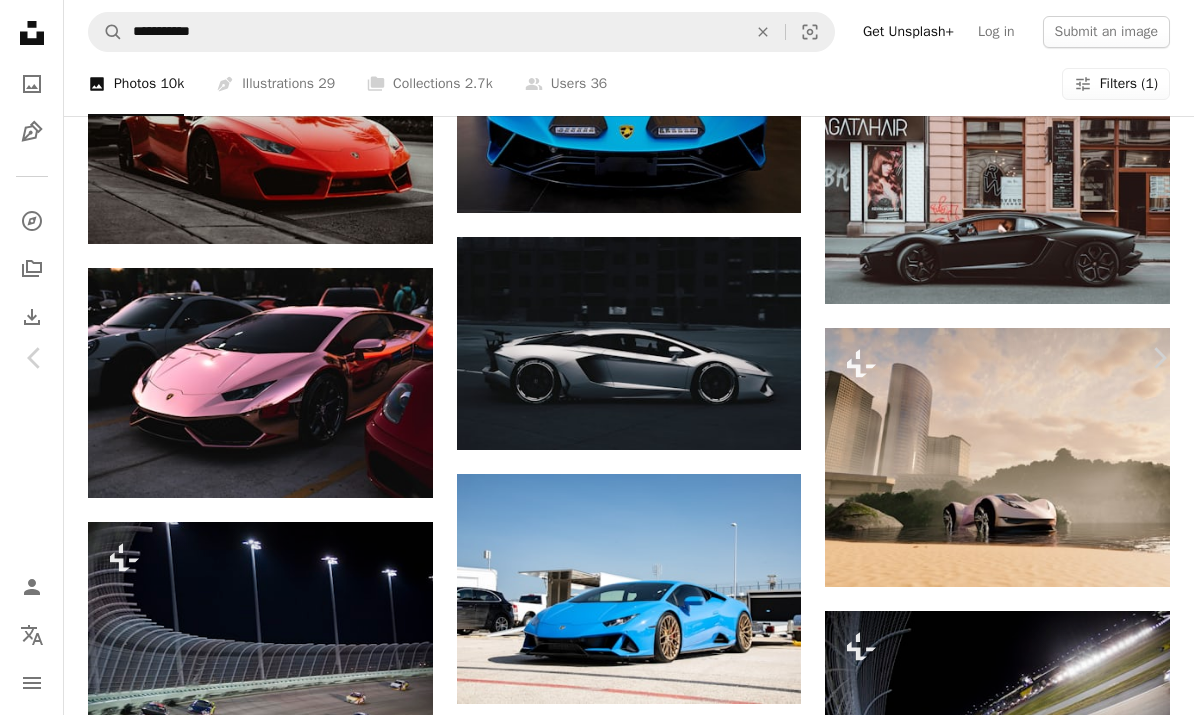 scroll, scrollTop: 6217, scrollLeft: 0, axis: vertical 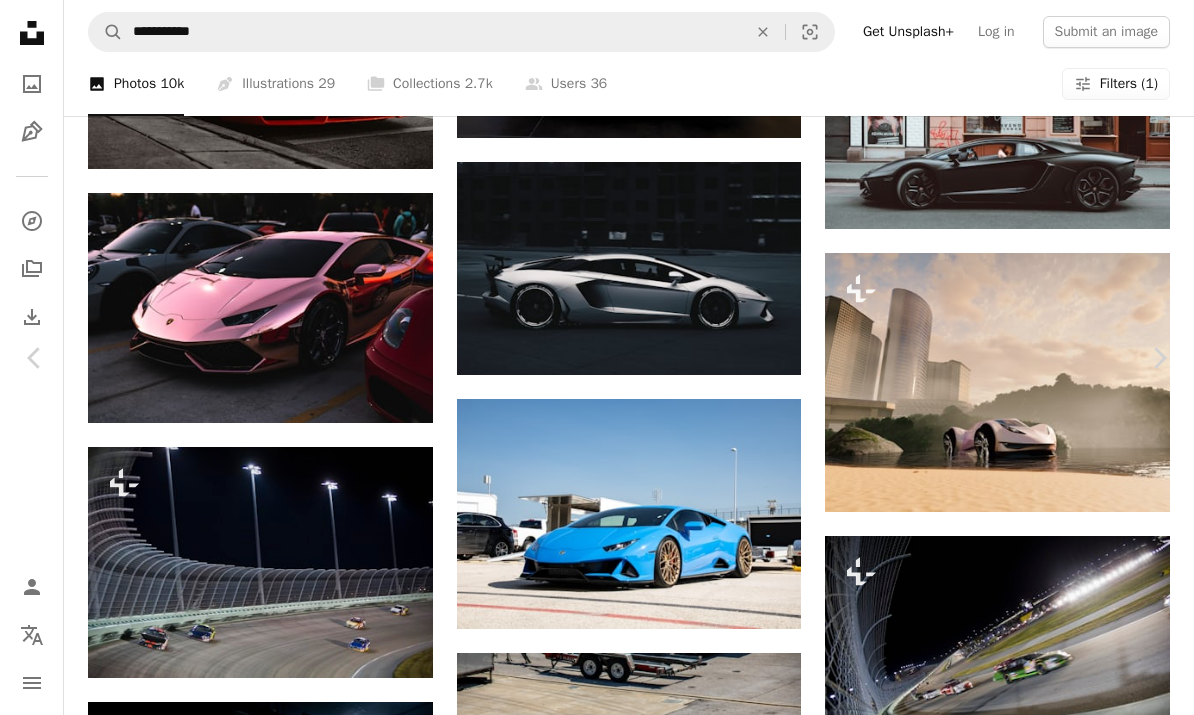 click on "An X shape" at bounding box center [20, 20] 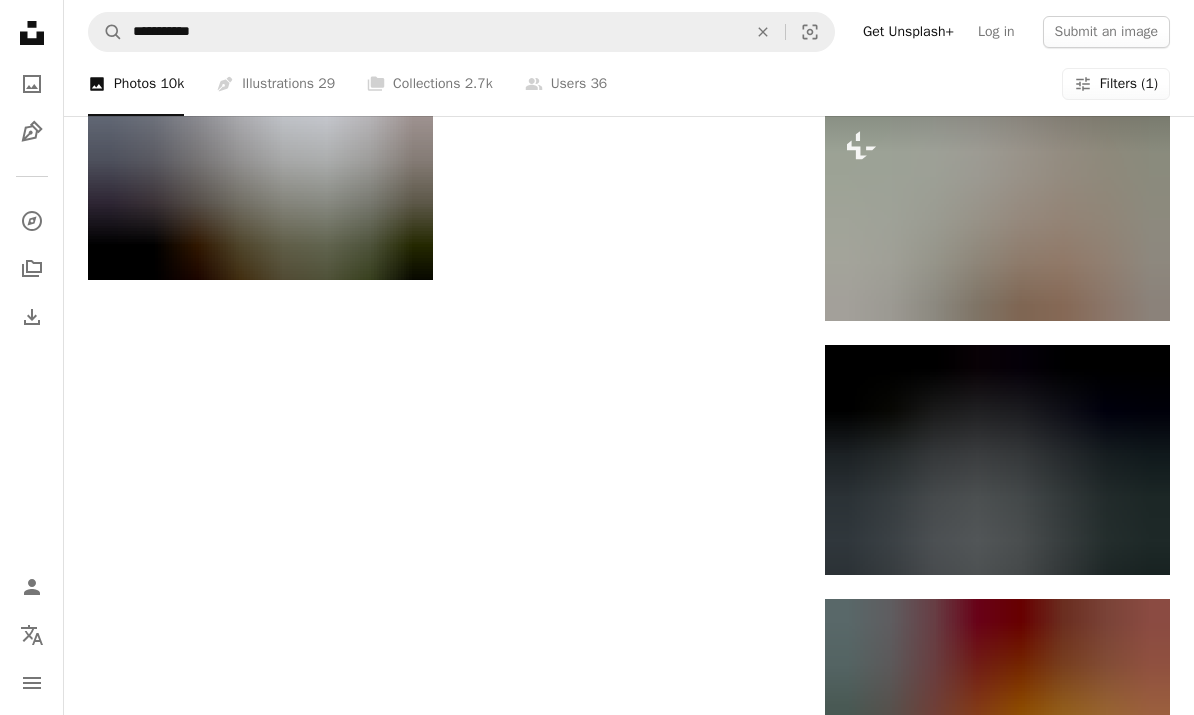 scroll, scrollTop: 8609, scrollLeft: 0, axis: vertical 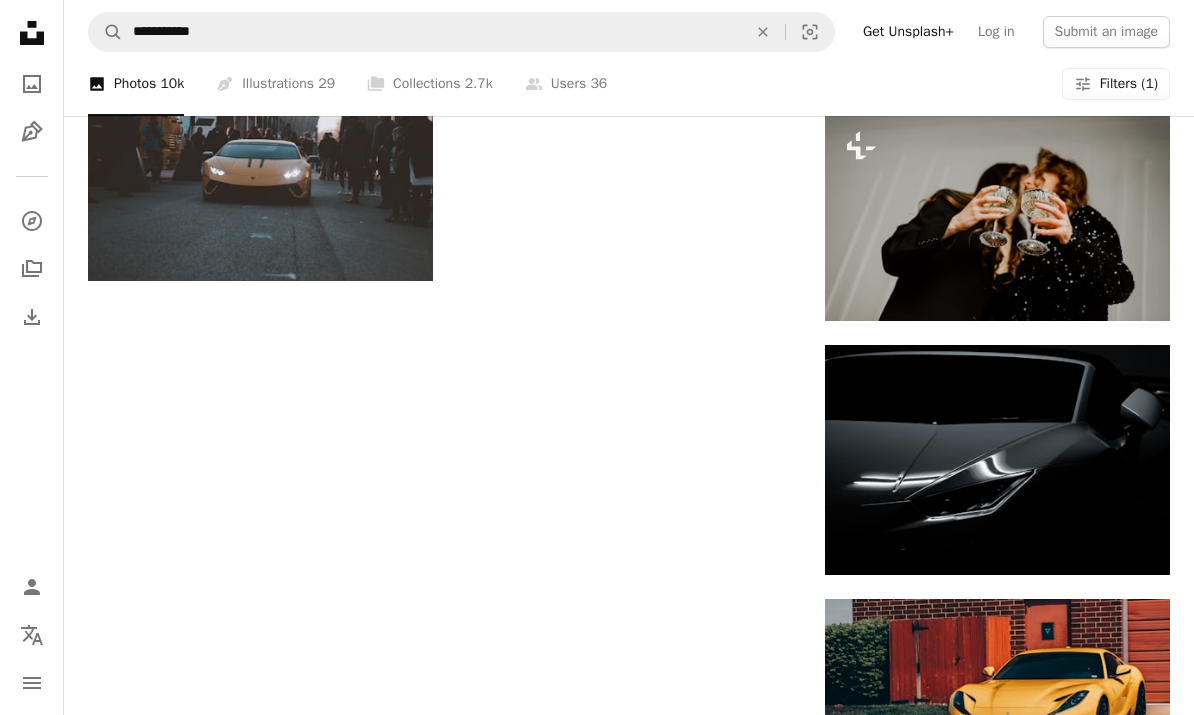 click at bounding box center (997, 460) 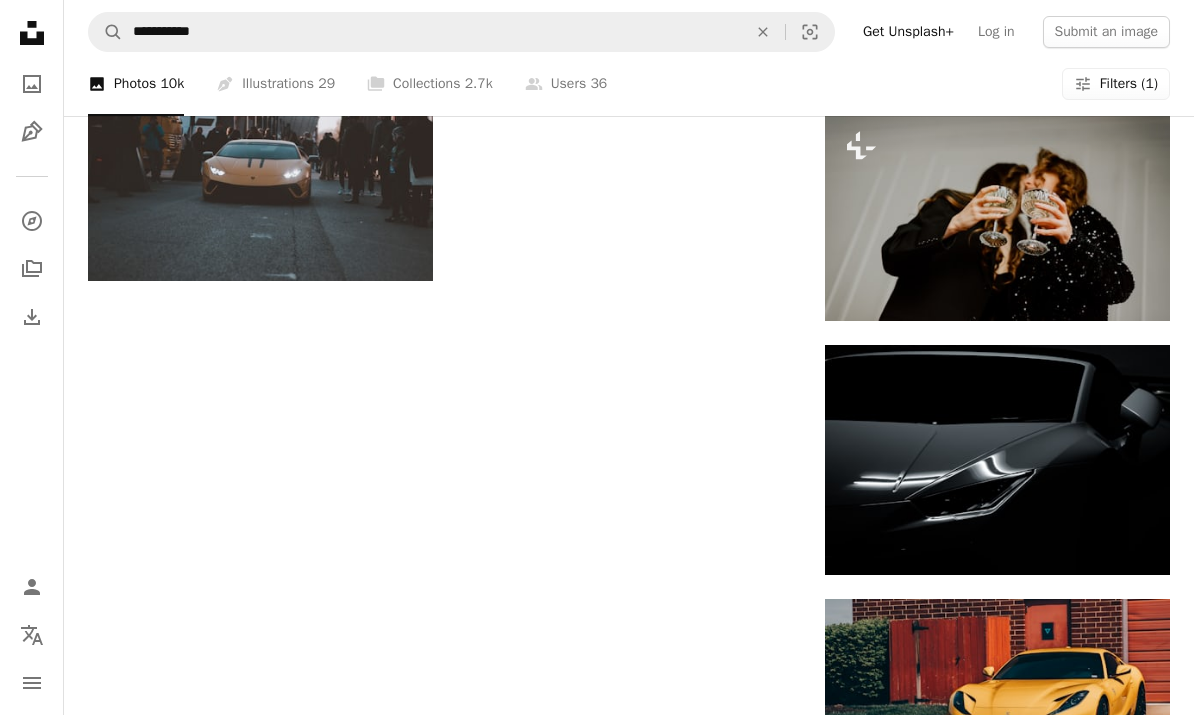 scroll, scrollTop: 8684, scrollLeft: 0, axis: vertical 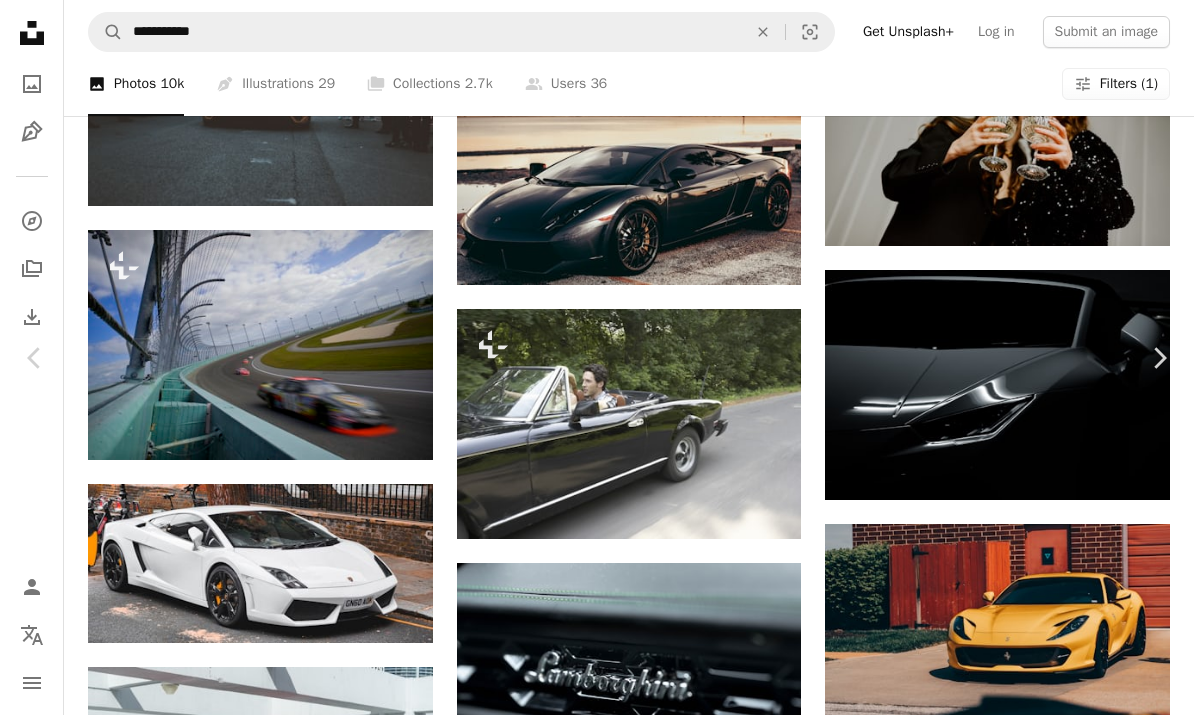 click on "An X shape" at bounding box center [20, 20] 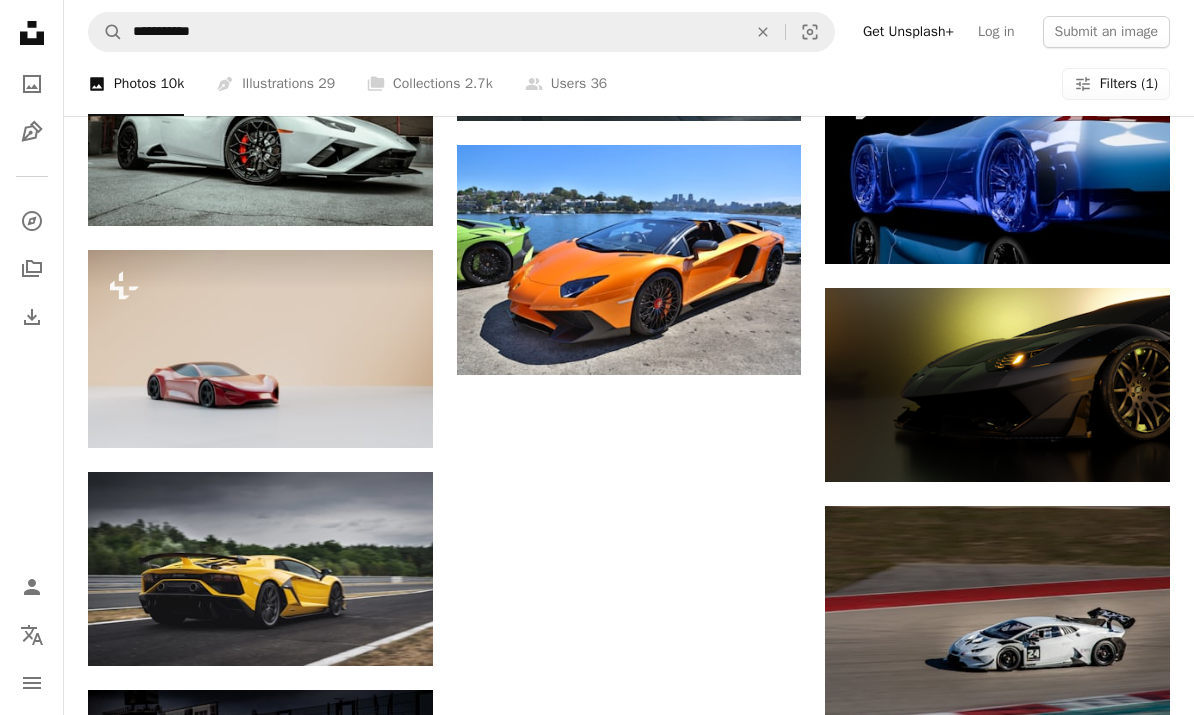 click at bounding box center [997, 385] 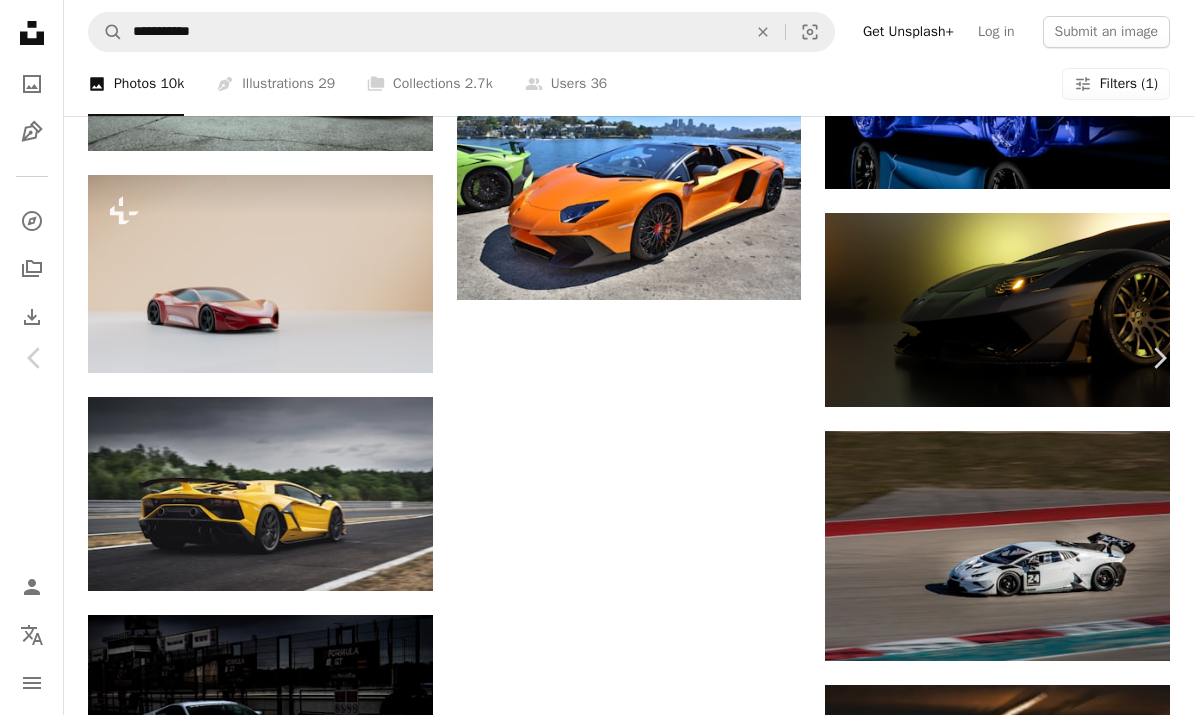 click on "An X shape" at bounding box center [20, 20] 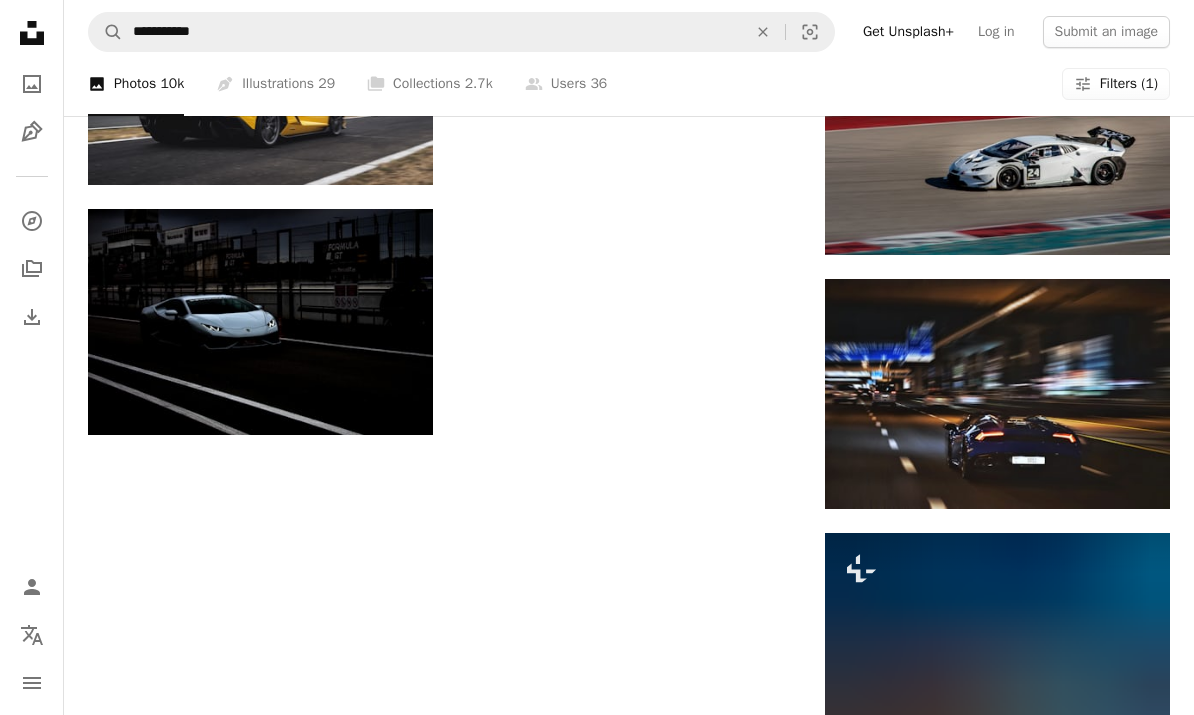 scroll, scrollTop: 10091, scrollLeft: 0, axis: vertical 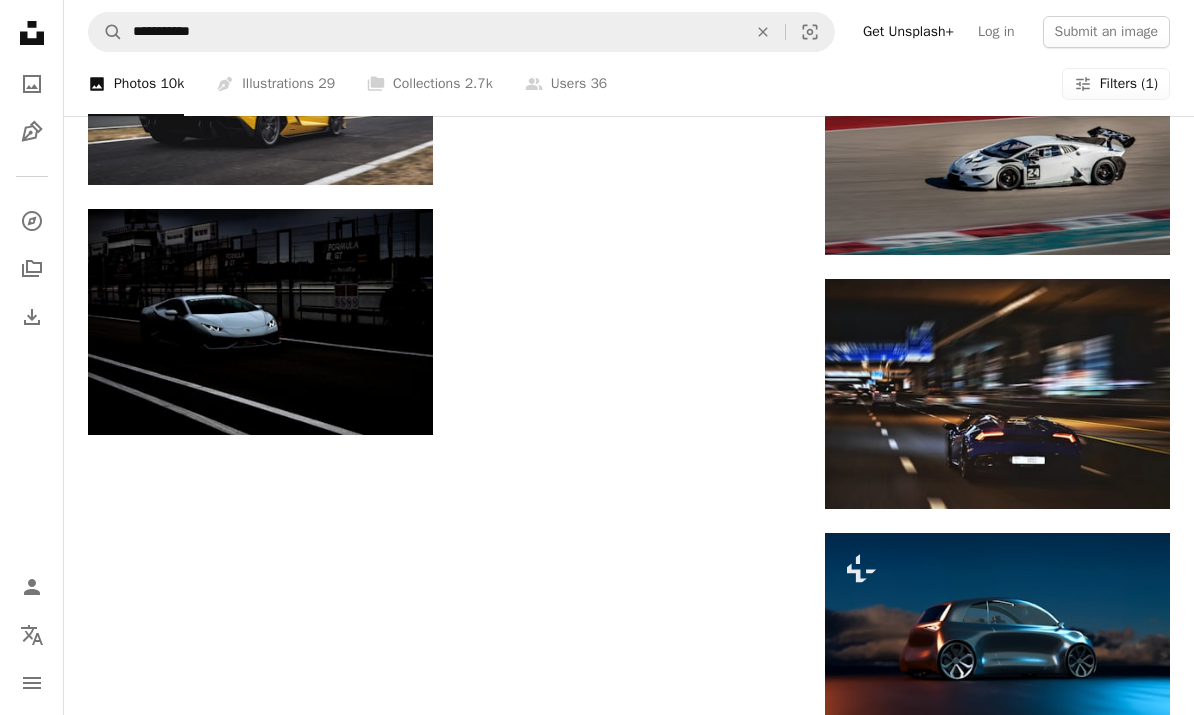 click at bounding box center (260, 322) 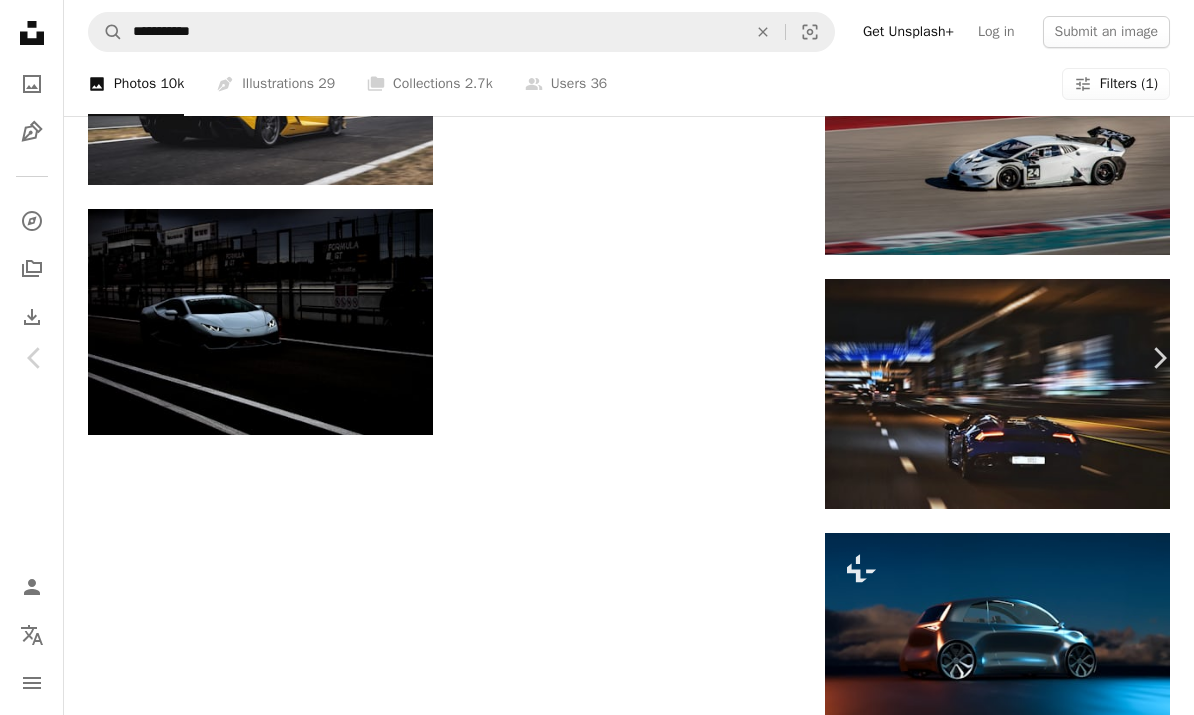 scroll, scrollTop: 10166, scrollLeft: 0, axis: vertical 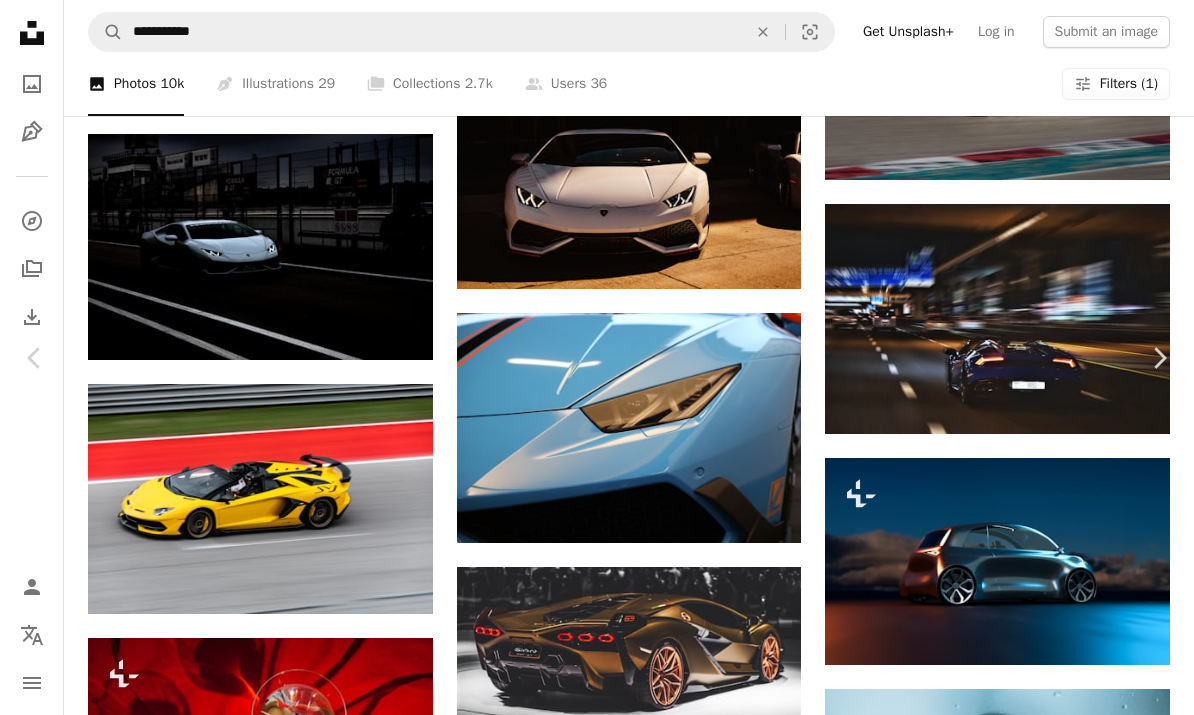 click on "An X shape" at bounding box center (20, 20) 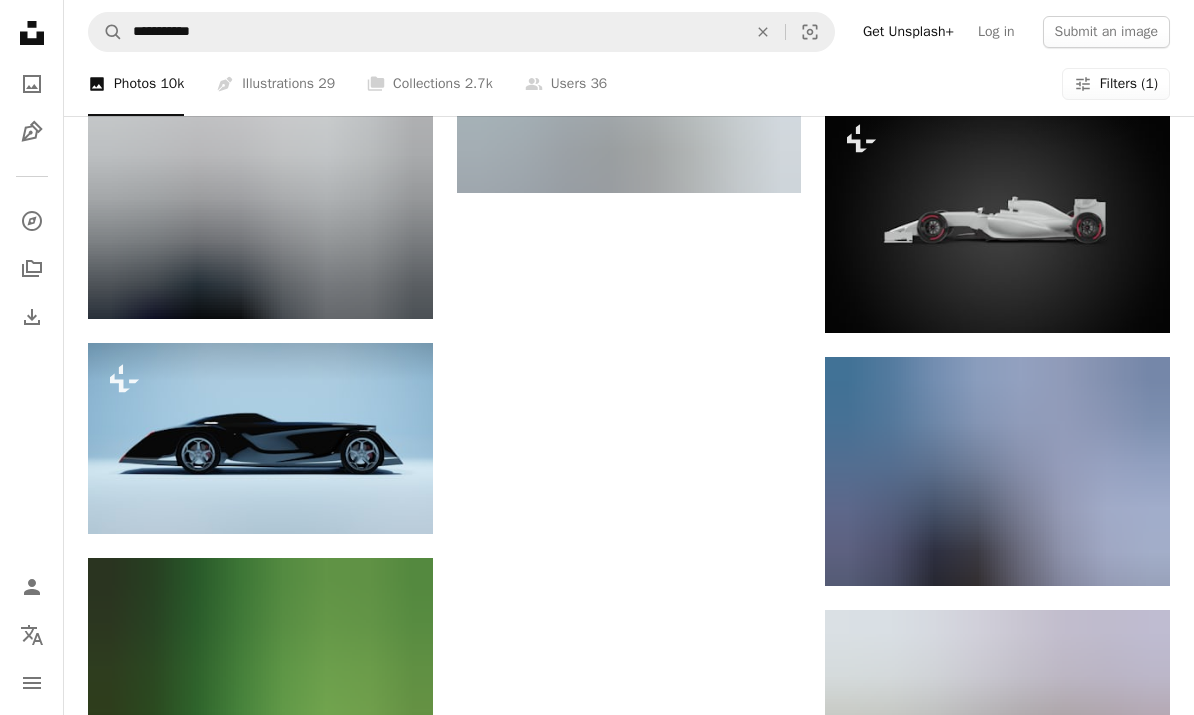 scroll, scrollTop: 11477, scrollLeft: 0, axis: vertical 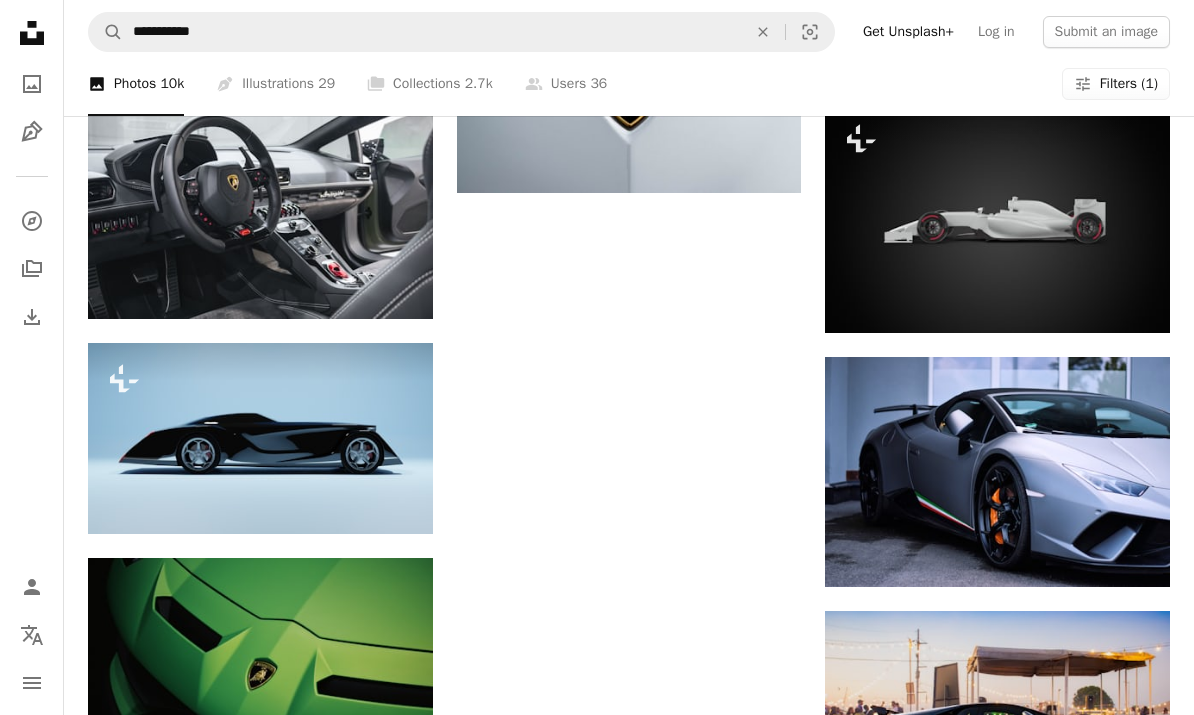 click at bounding box center [997, 472] 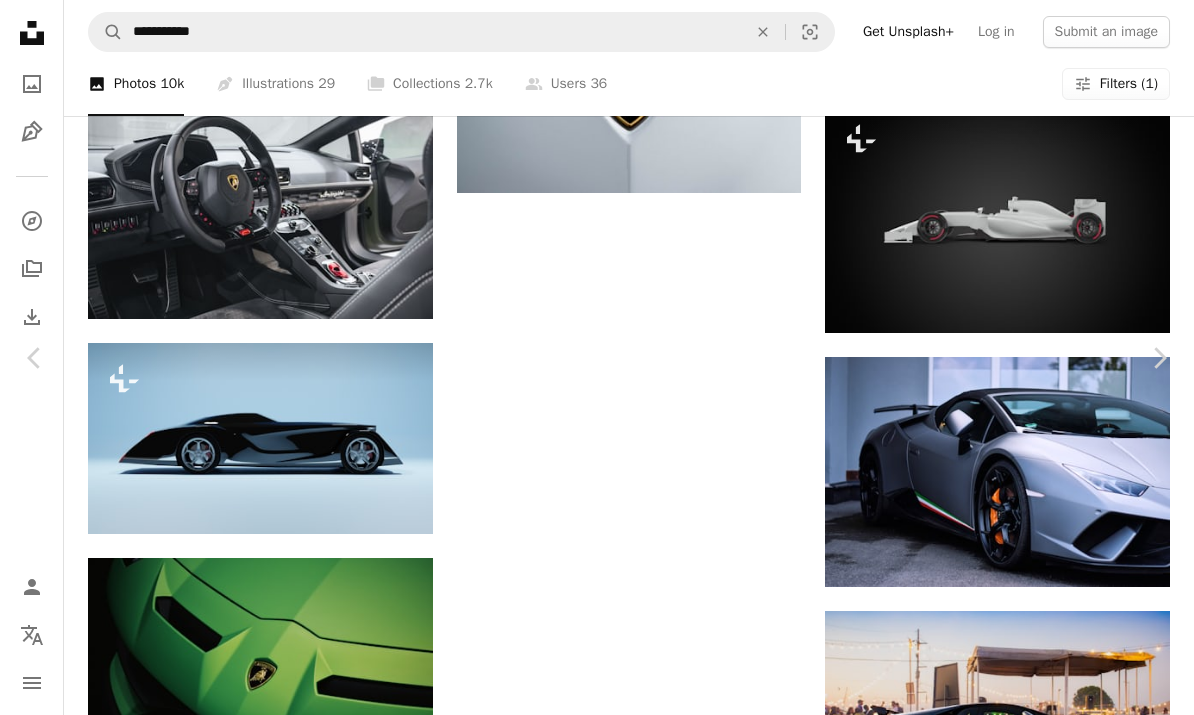scroll, scrollTop: 11552, scrollLeft: 0, axis: vertical 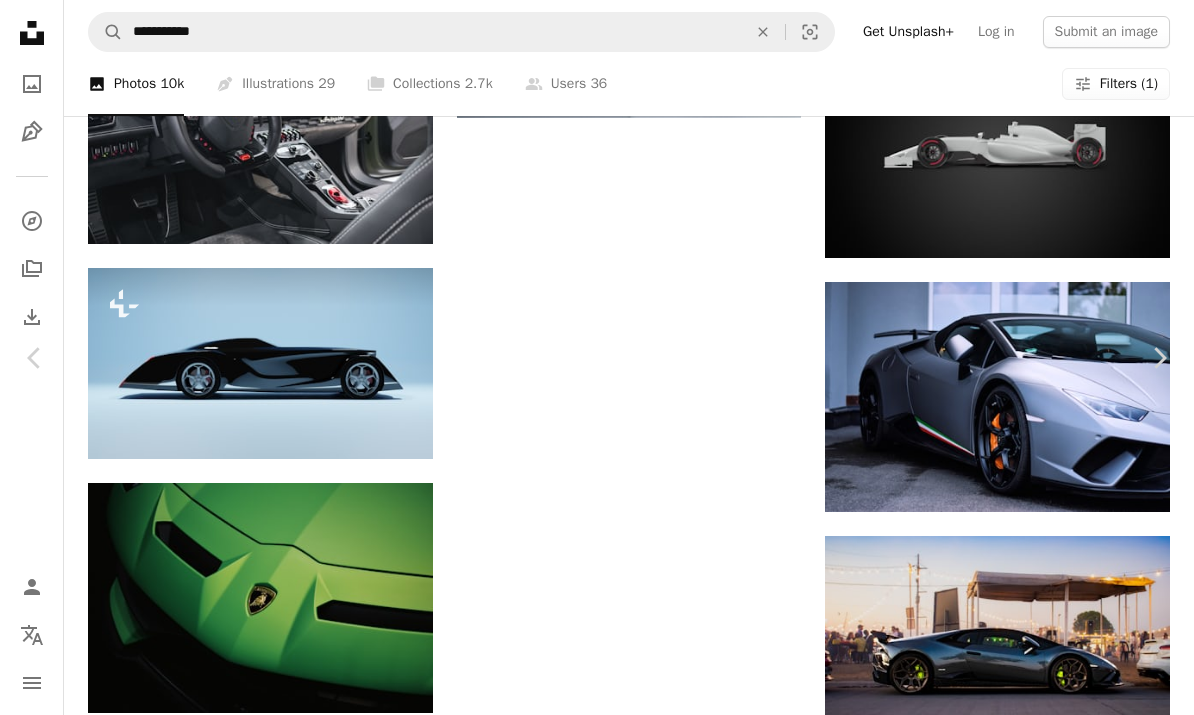 click on "Download free" at bounding box center [1010, 1862] 